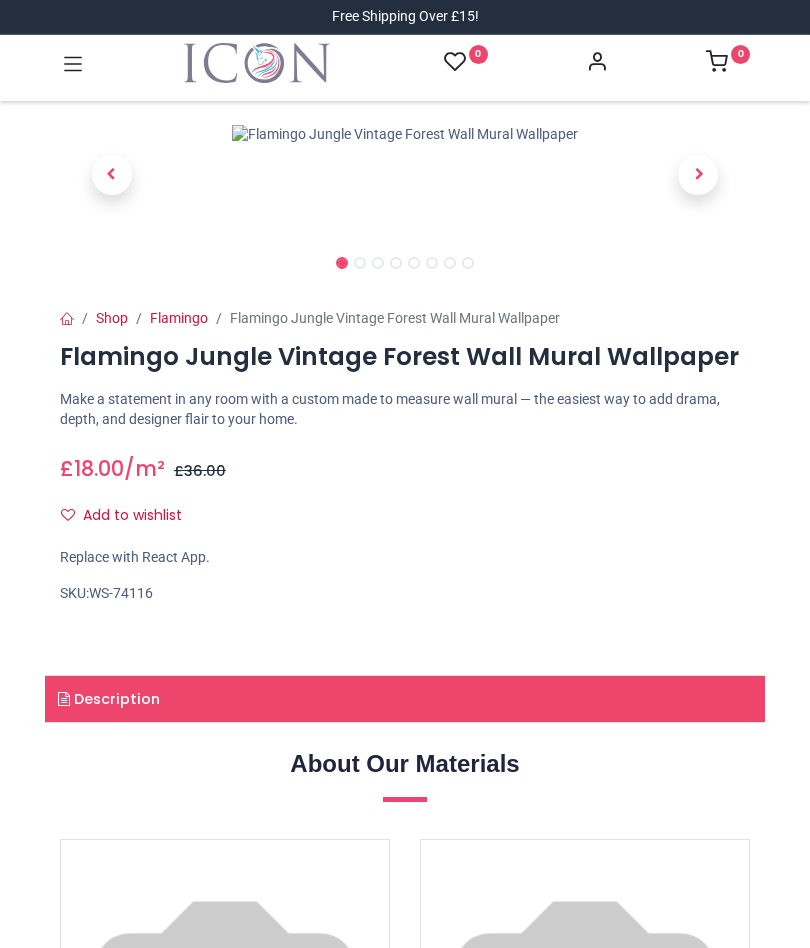scroll, scrollTop: 0, scrollLeft: 0, axis: both 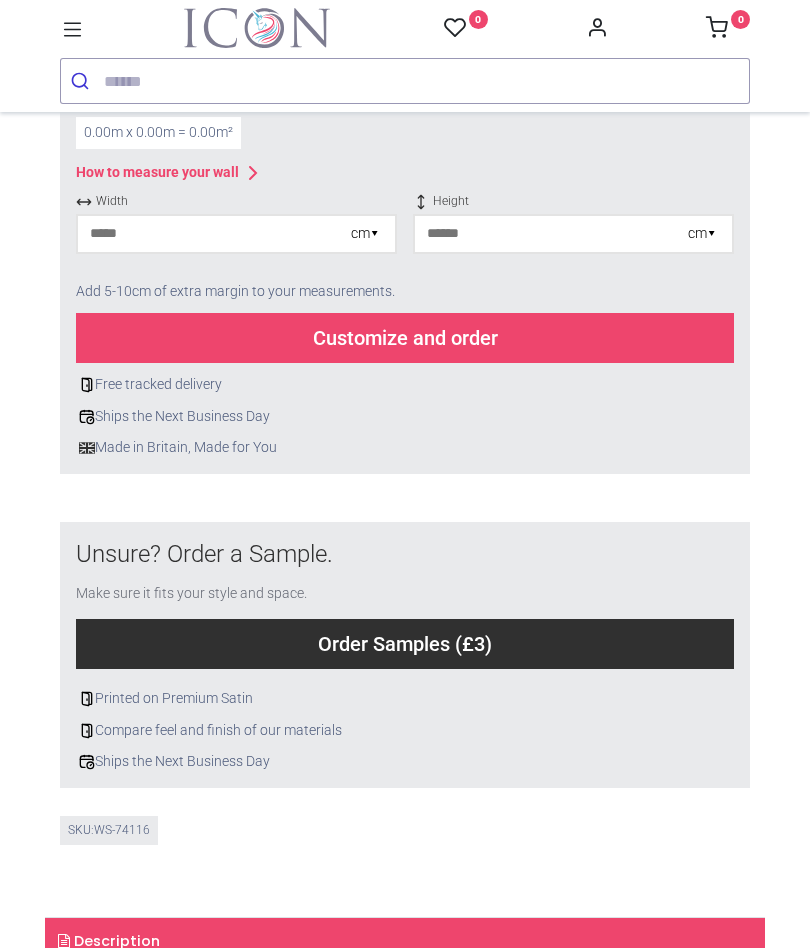 click on "cm  ▾" at bounding box center [365, 234] 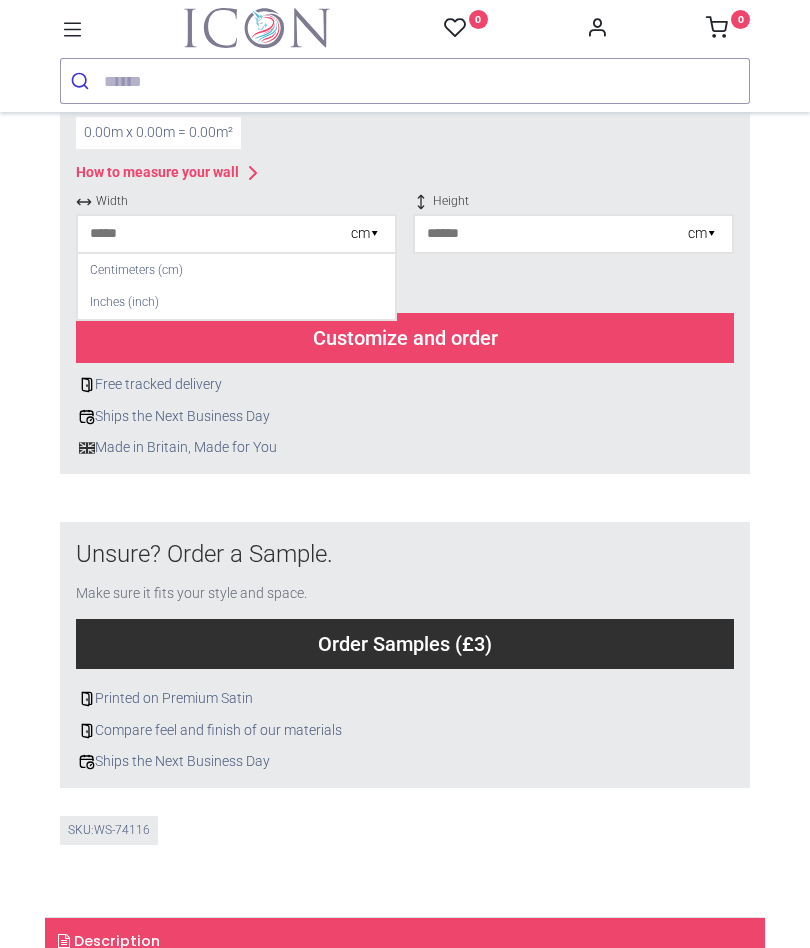 click on "Centimeters (cm)" at bounding box center (236, 270) 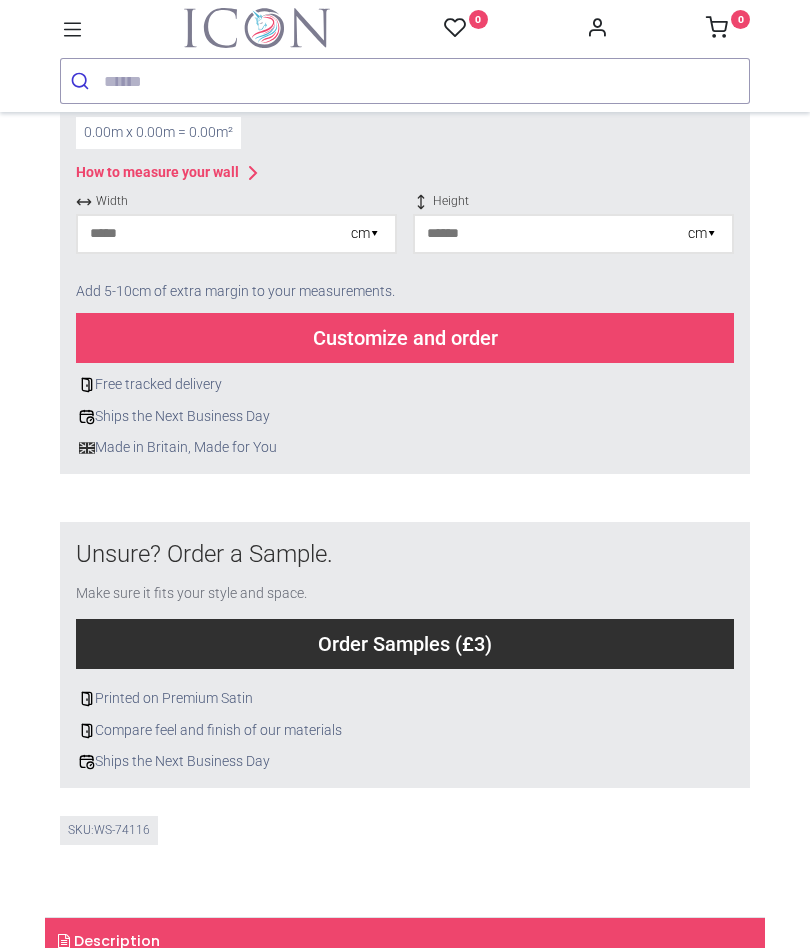 click at bounding box center [214, 234] 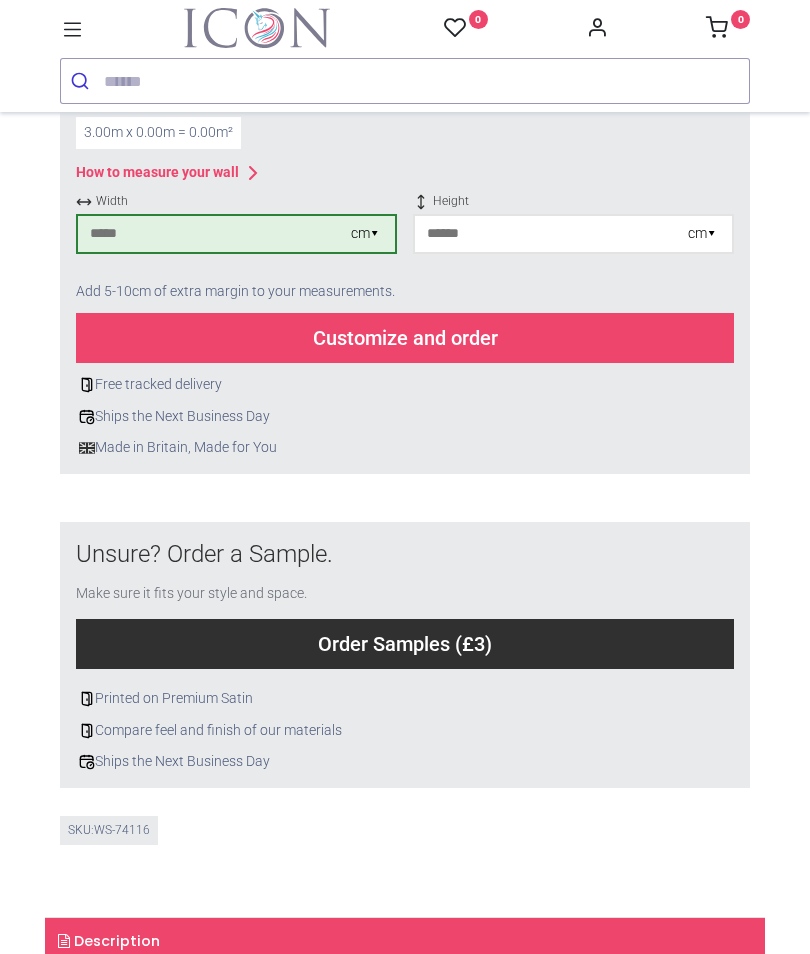 type on "***" 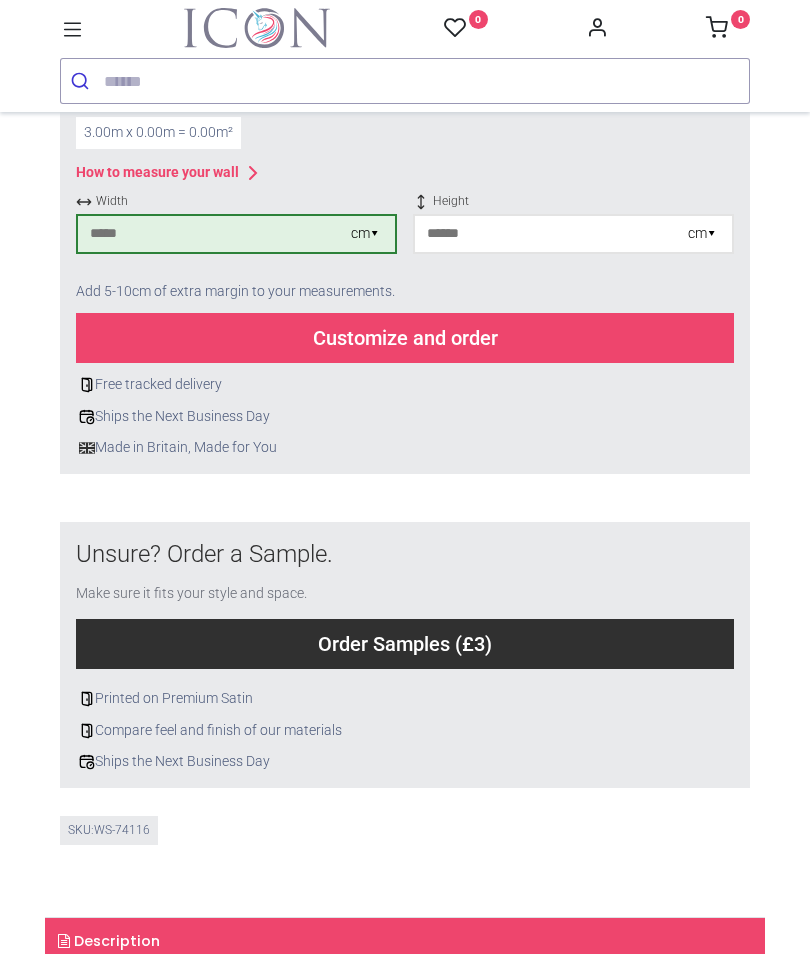click at bounding box center [551, 234] 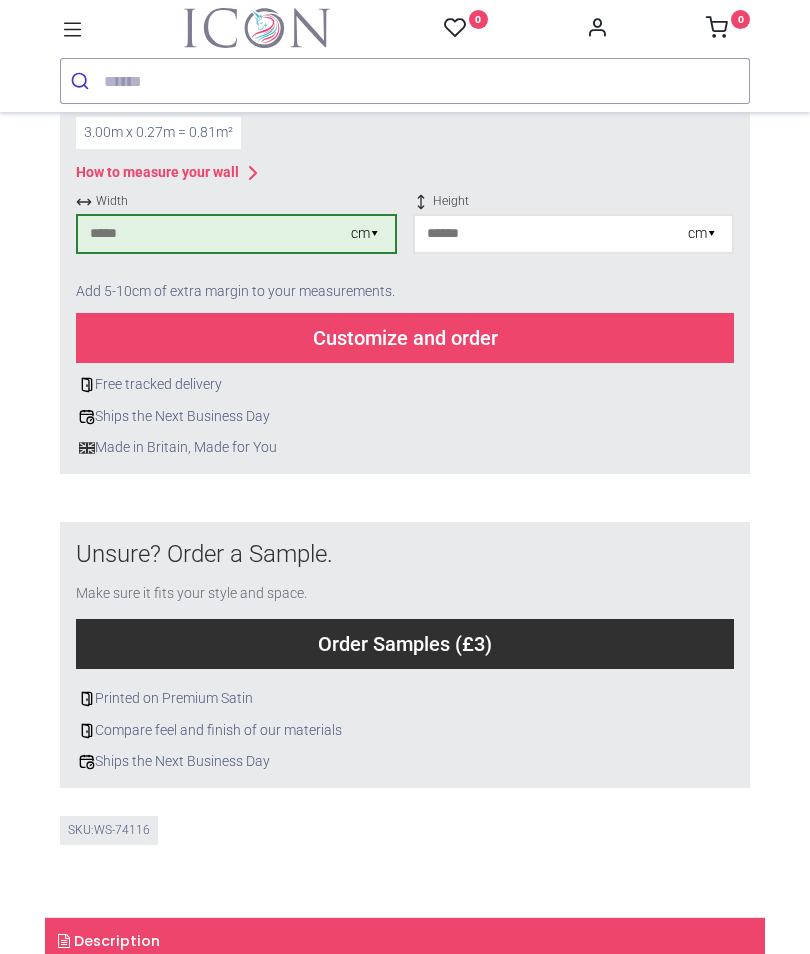 type on "***" 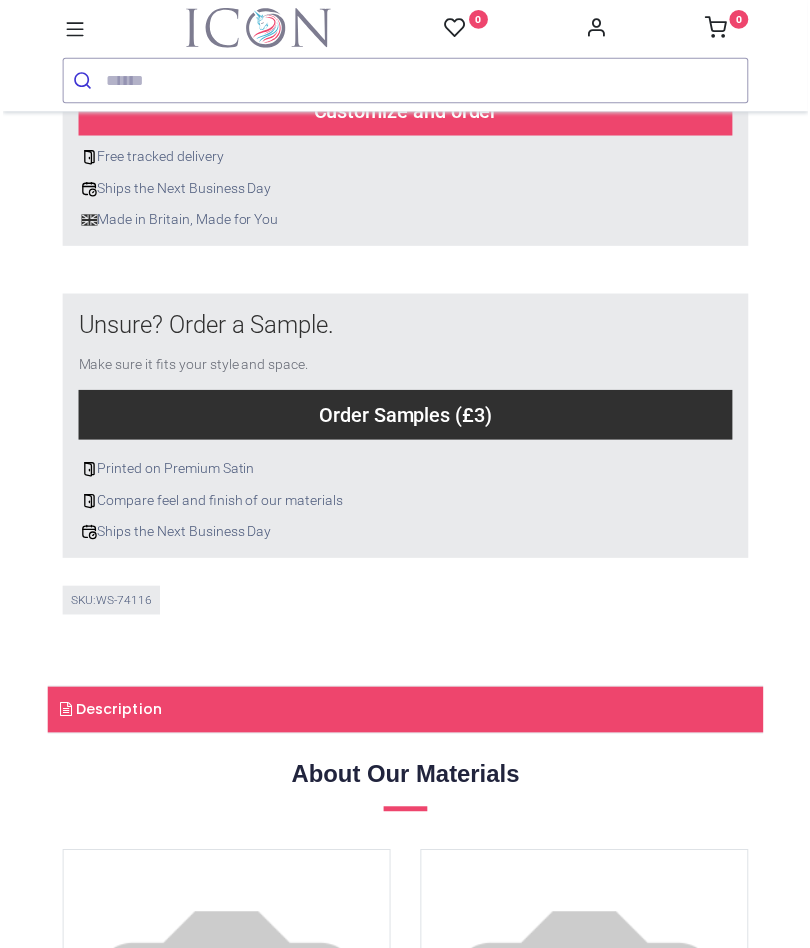 scroll, scrollTop: 737, scrollLeft: 0, axis: vertical 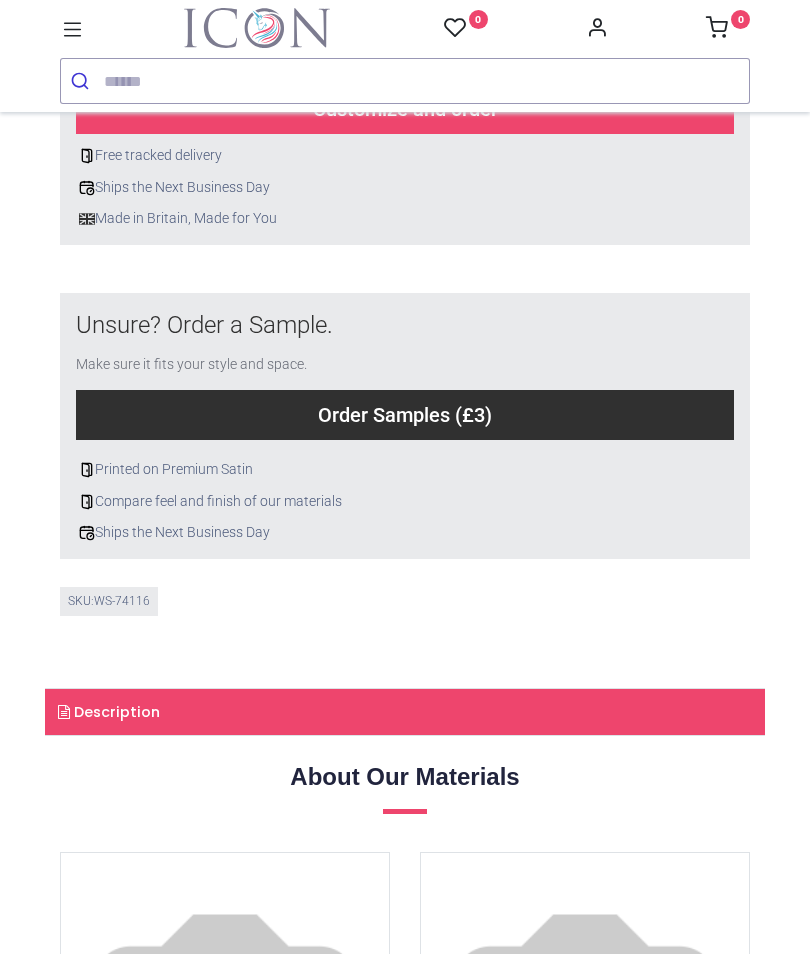 click on "Customize and order" at bounding box center (405, 109) 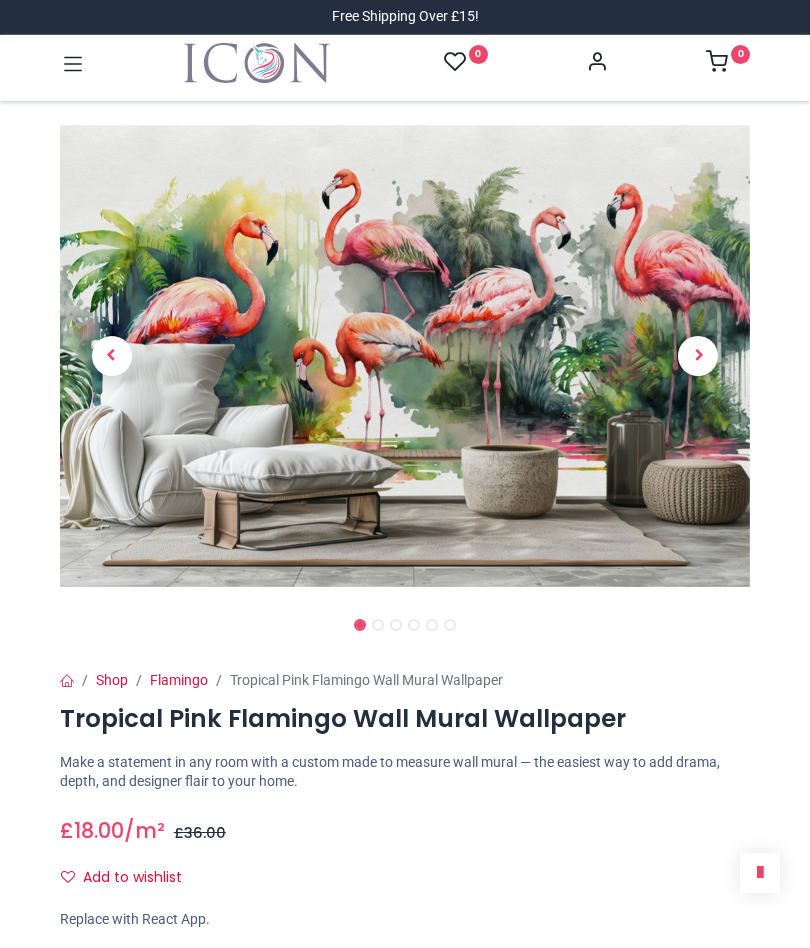 scroll, scrollTop: 0, scrollLeft: 0, axis: both 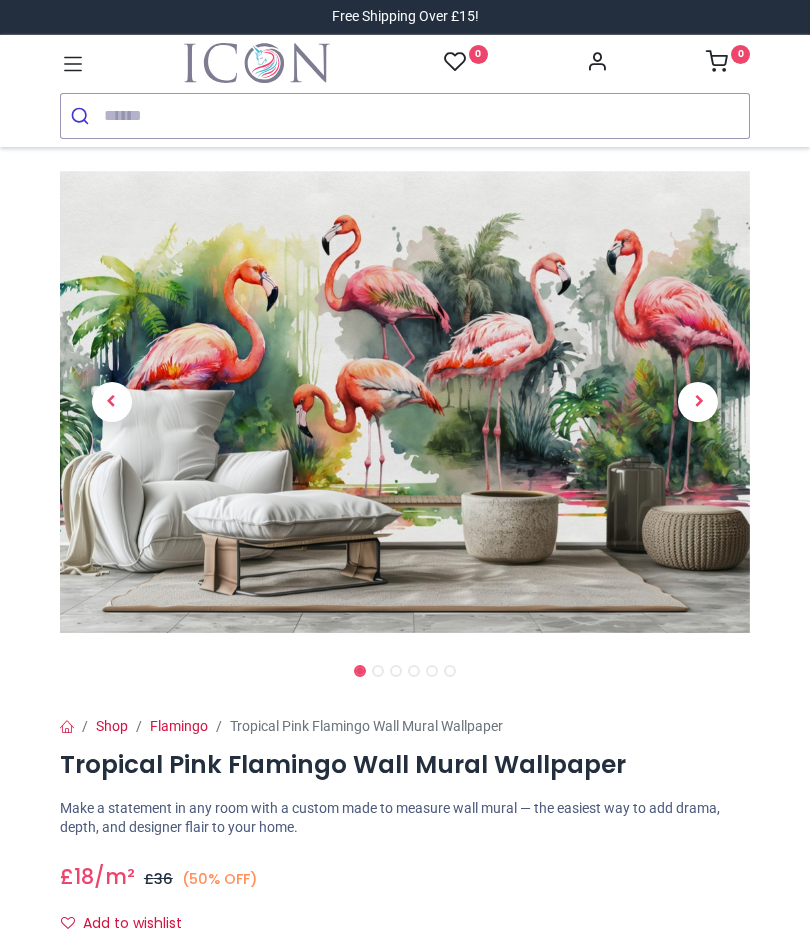 click at bounding box center (426, 116) 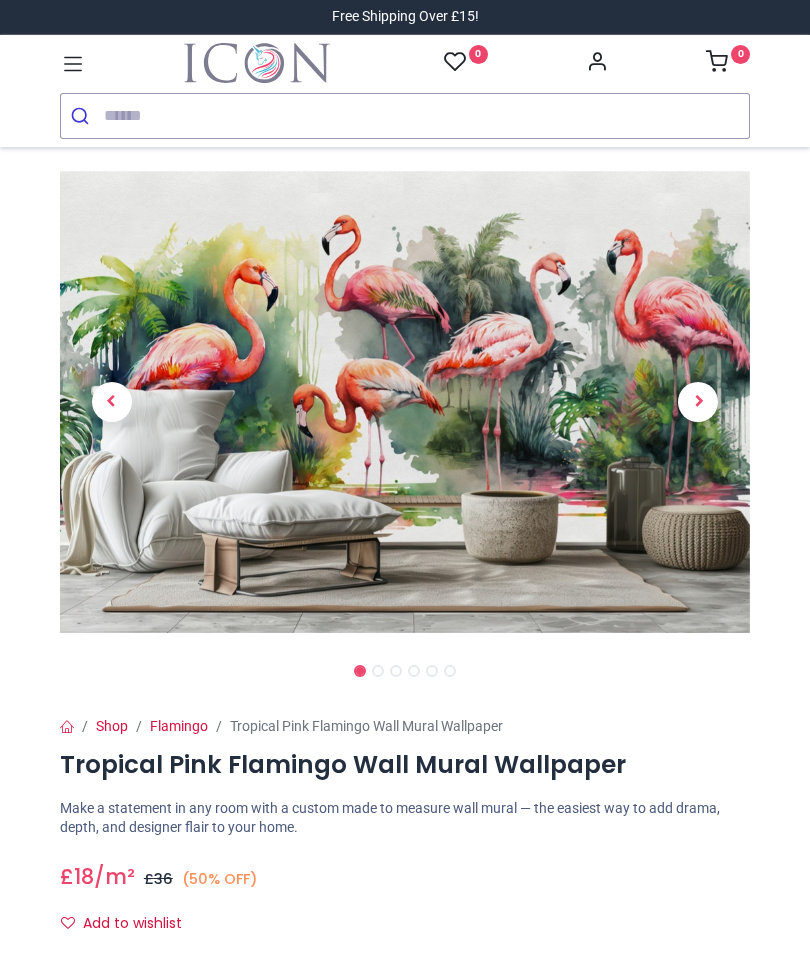 type on "*" 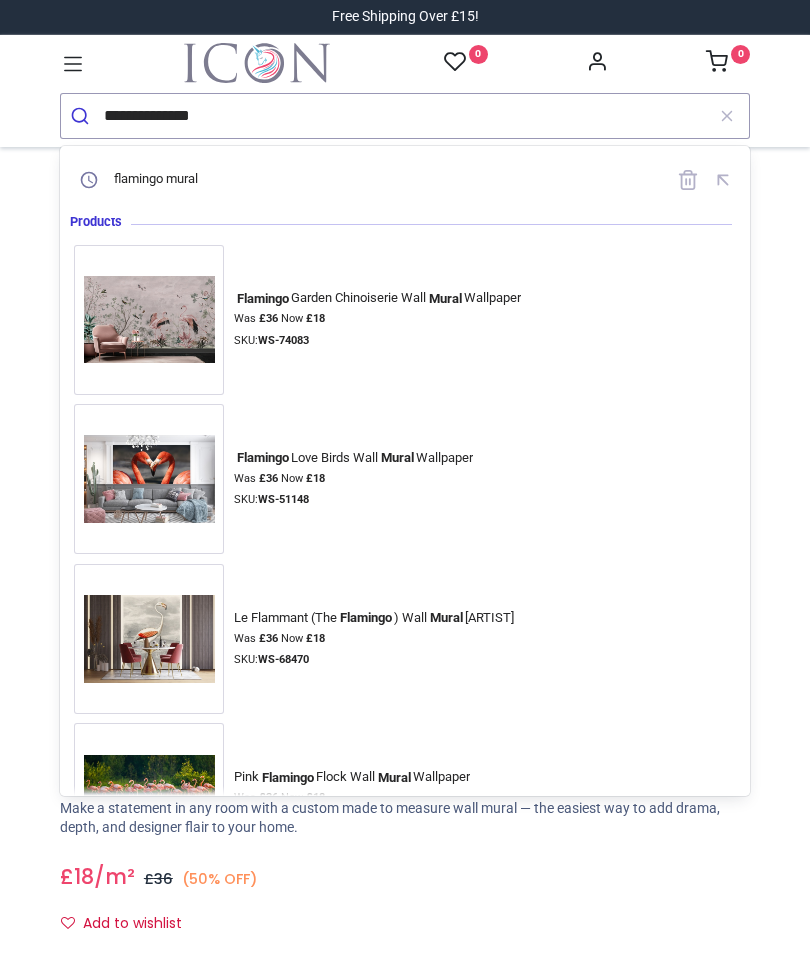 type on "**********" 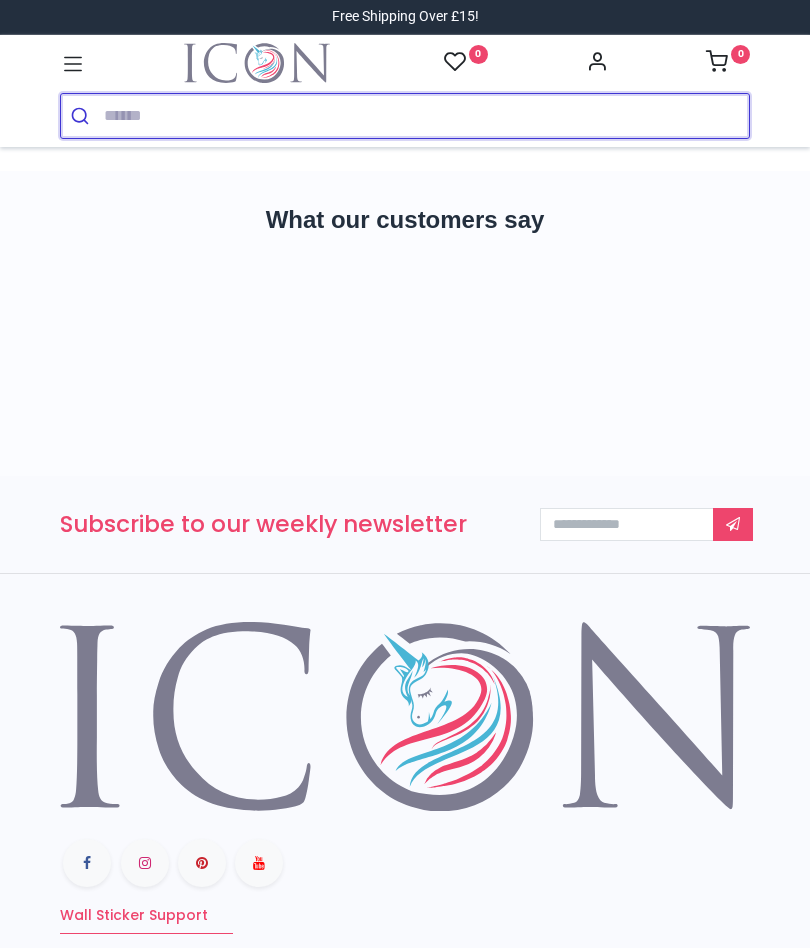 scroll, scrollTop: 0, scrollLeft: 0, axis: both 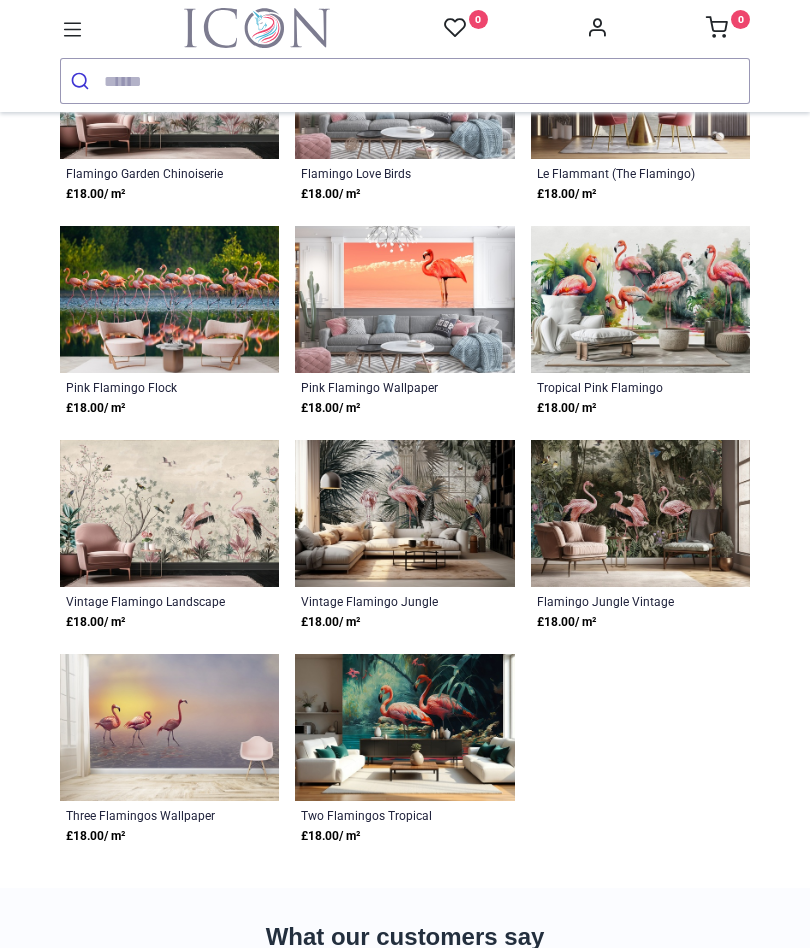 click at bounding box center [404, 727] 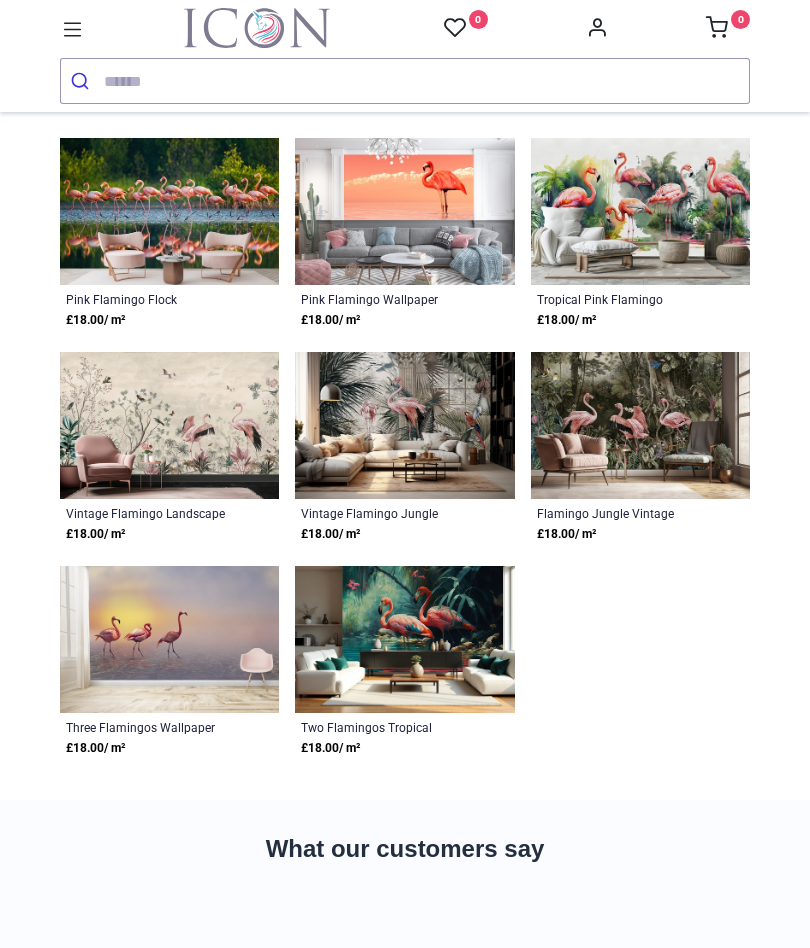scroll, scrollTop: 381, scrollLeft: 0, axis: vertical 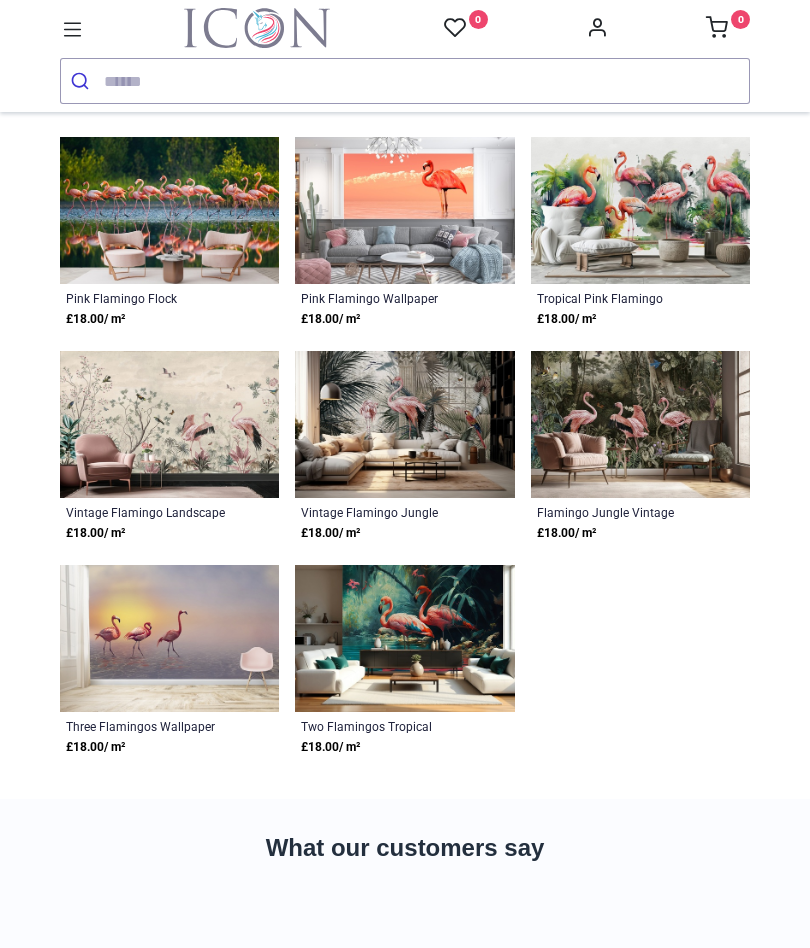 click at bounding box center [640, 424] 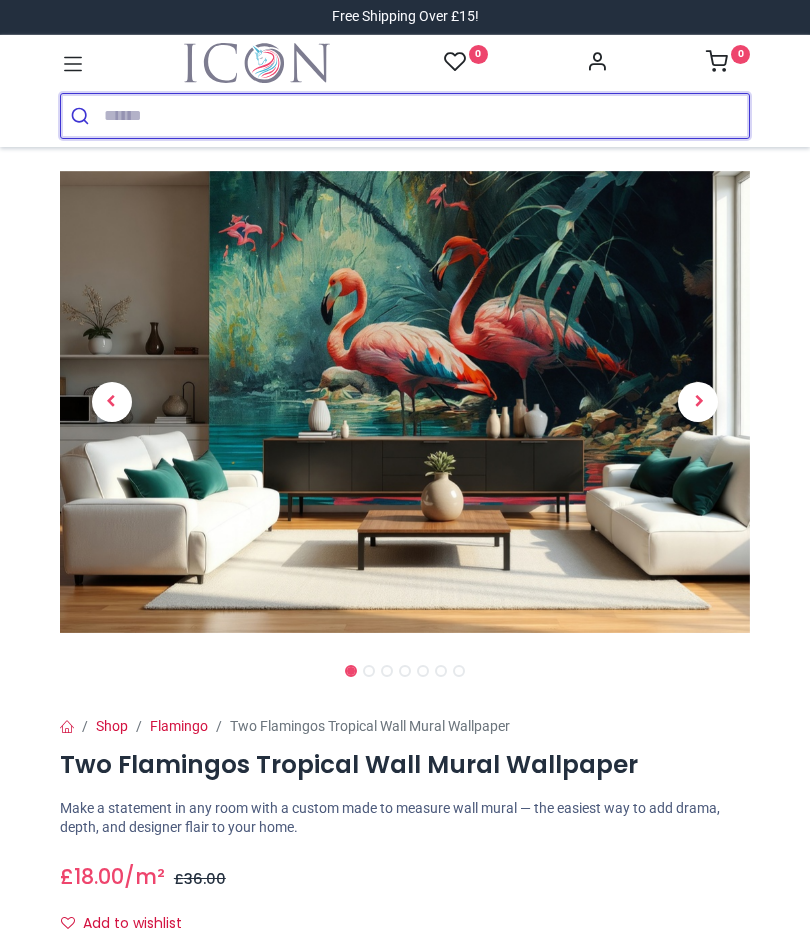 scroll, scrollTop: 0, scrollLeft: 0, axis: both 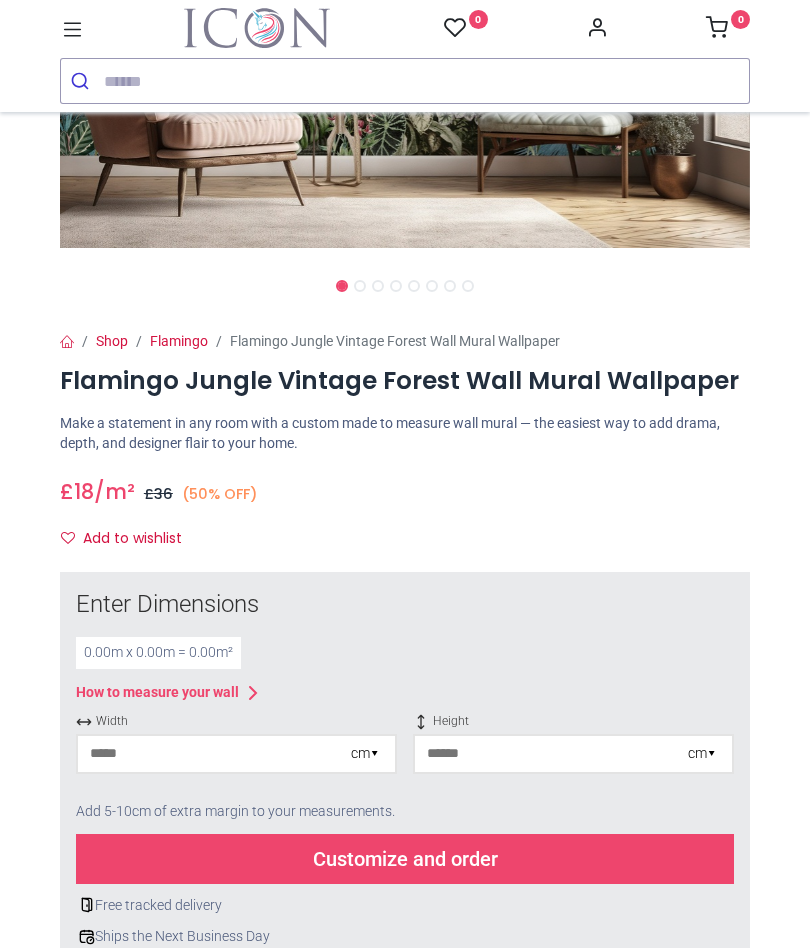 click at bounding box center [214, 754] 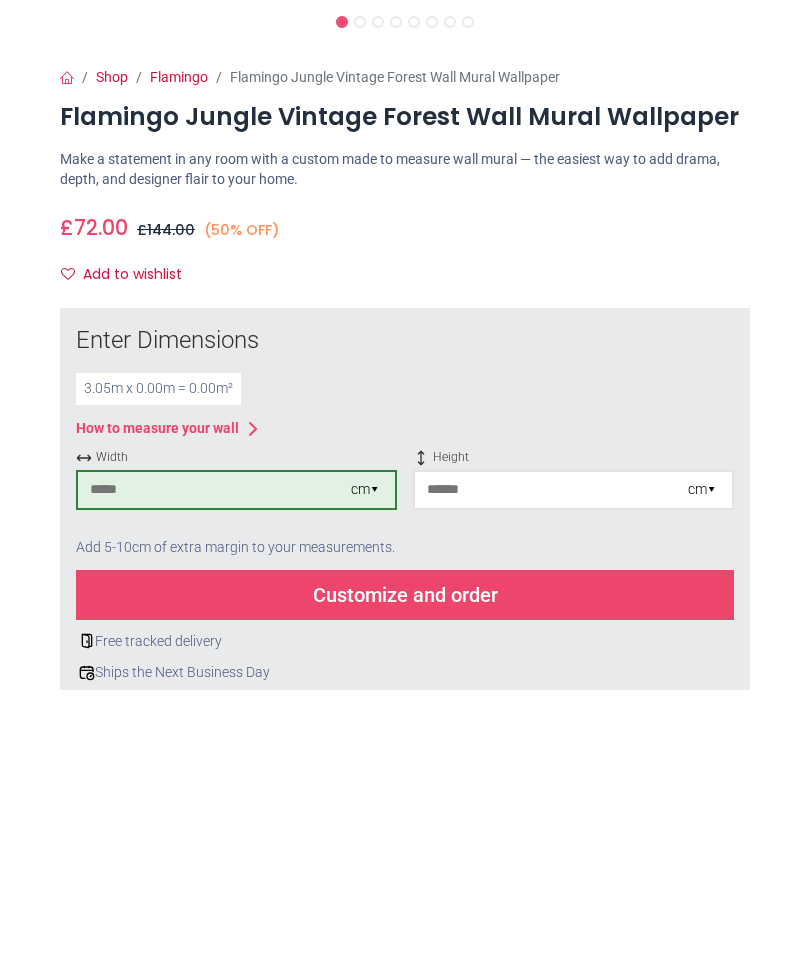 type on "***" 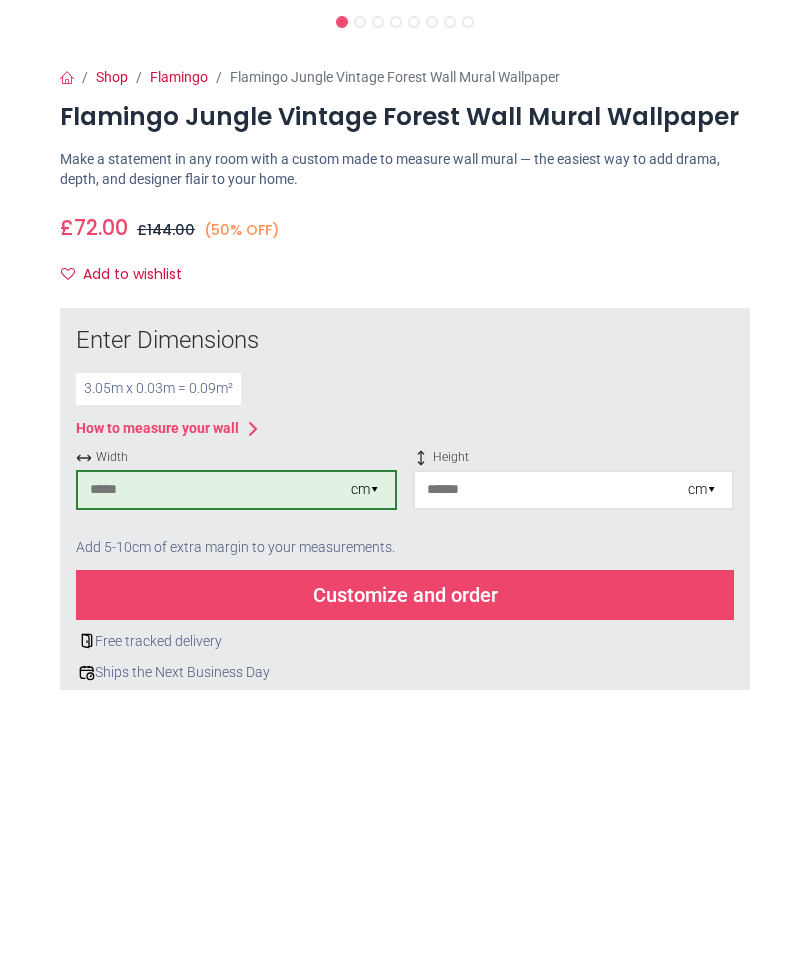 type on "***" 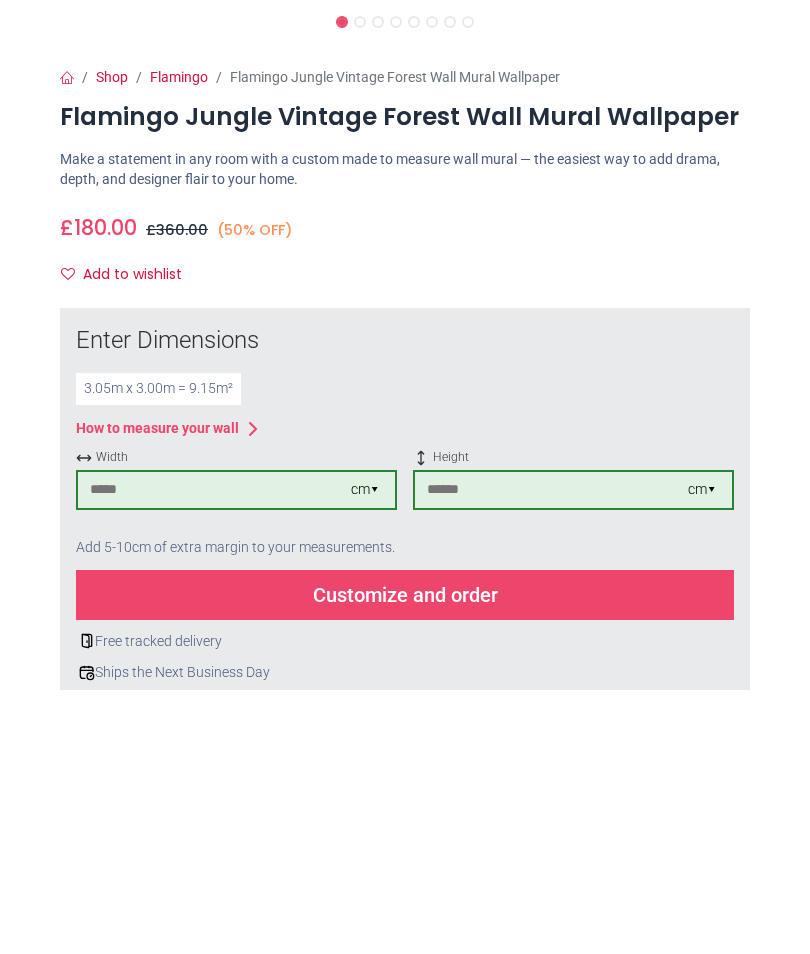click on "Customize and order" at bounding box center [405, 859] 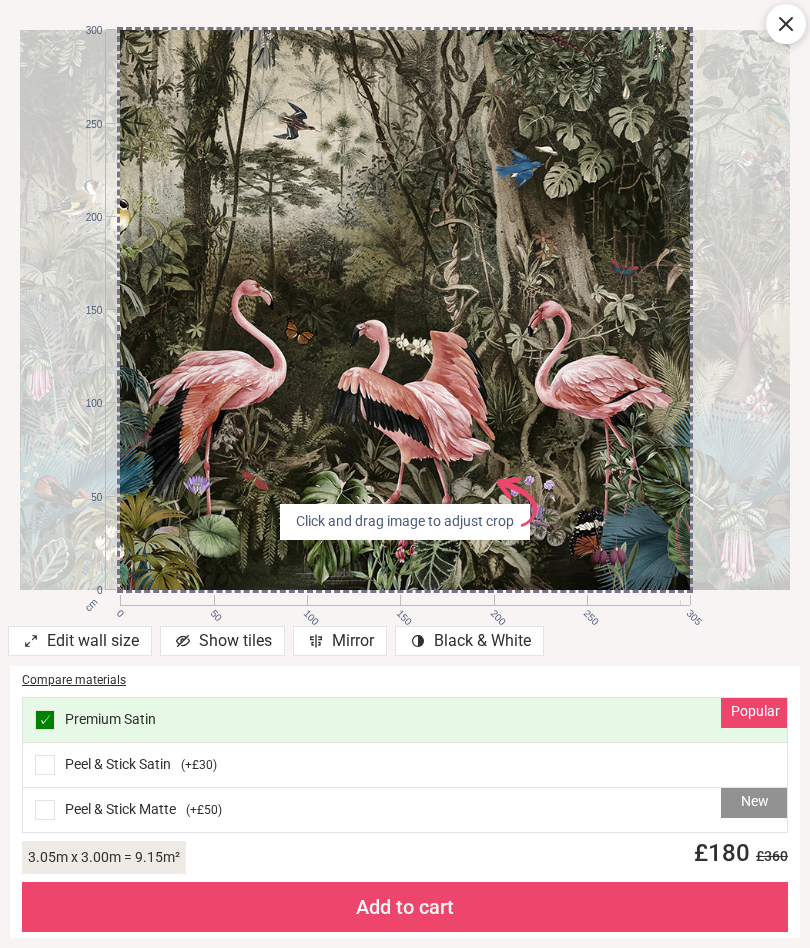 click at bounding box center [405, 310] 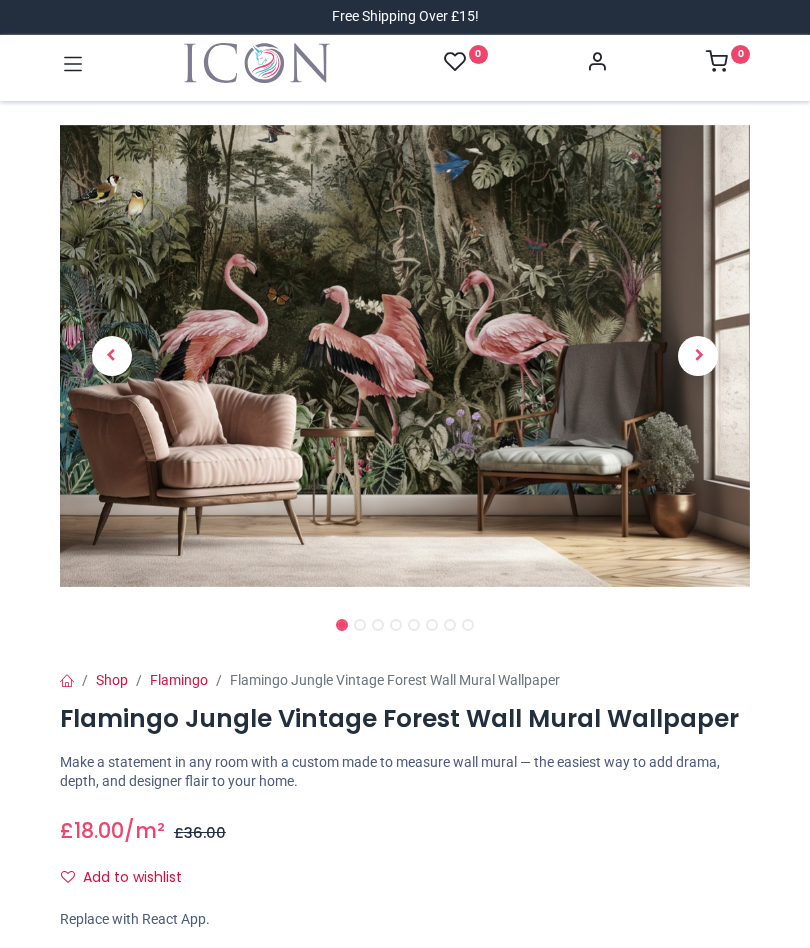 scroll, scrollTop: 0, scrollLeft: 0, axis: both 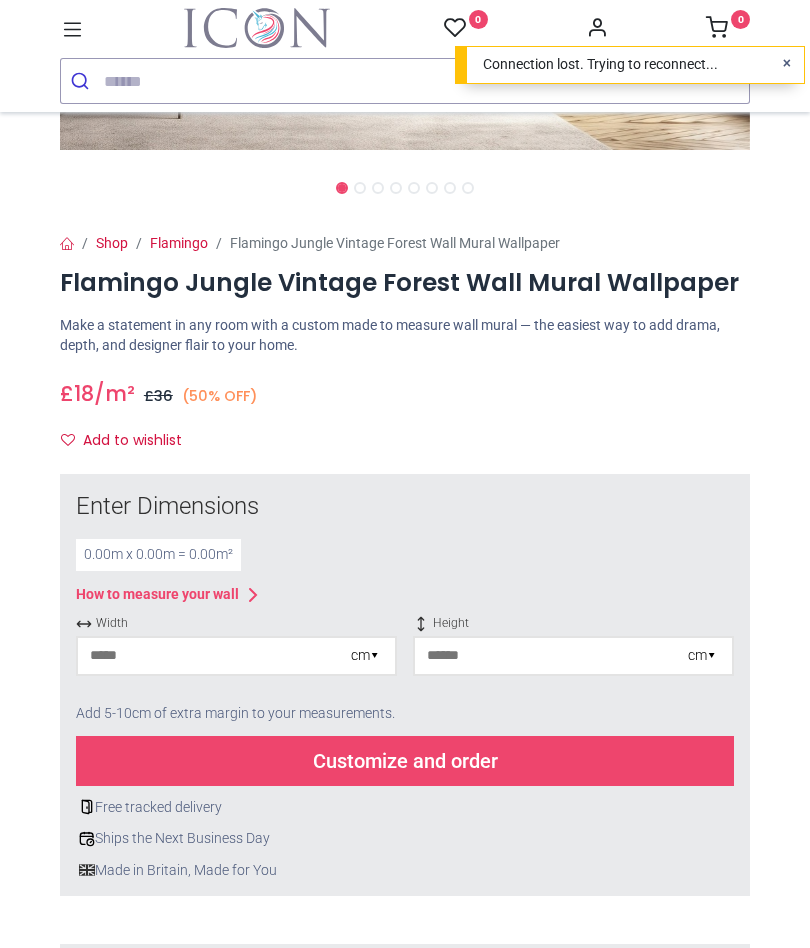 click on "cm  ▾" at bounding box center (365, 656) 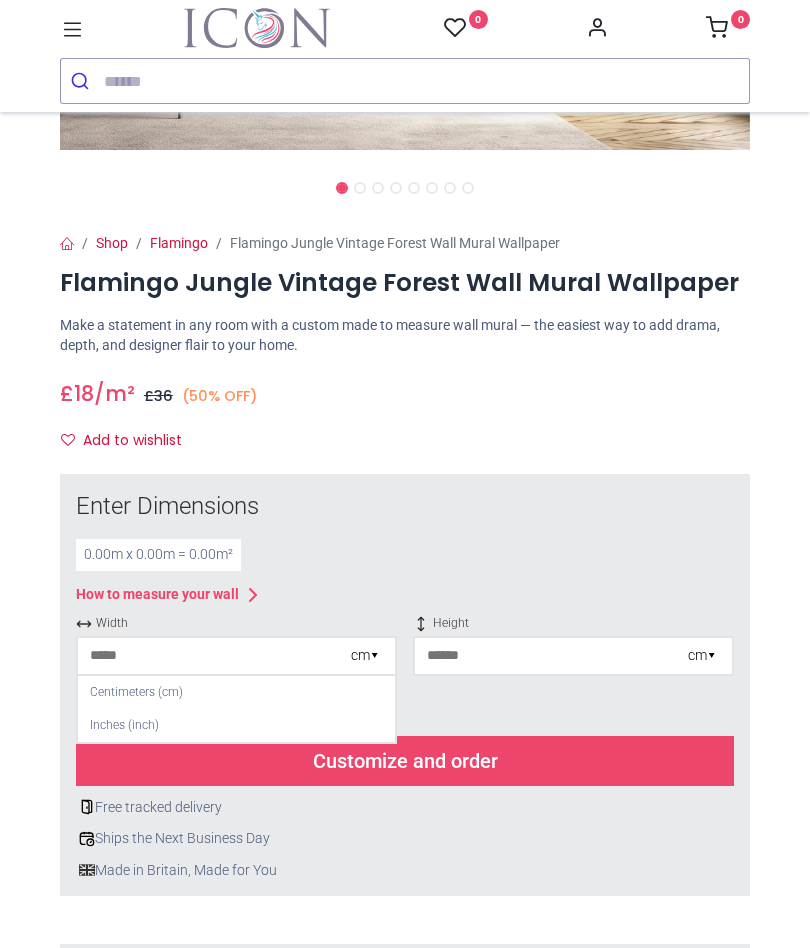 click at bounding box center [551, 656] 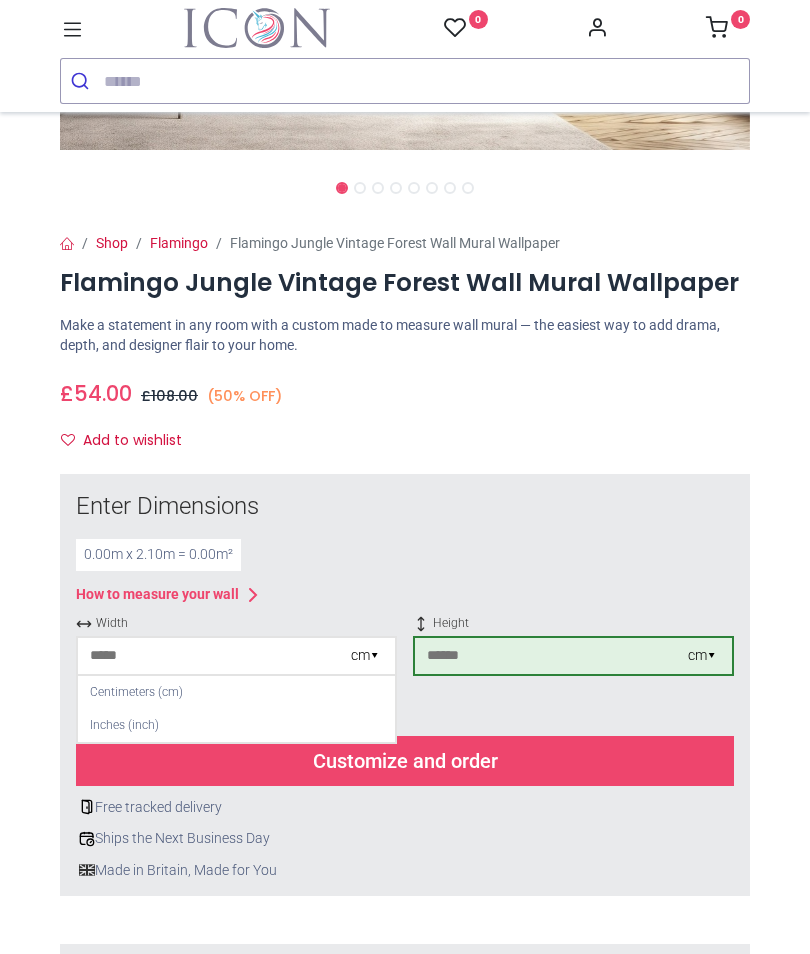 click at bounding box center [214, 656] 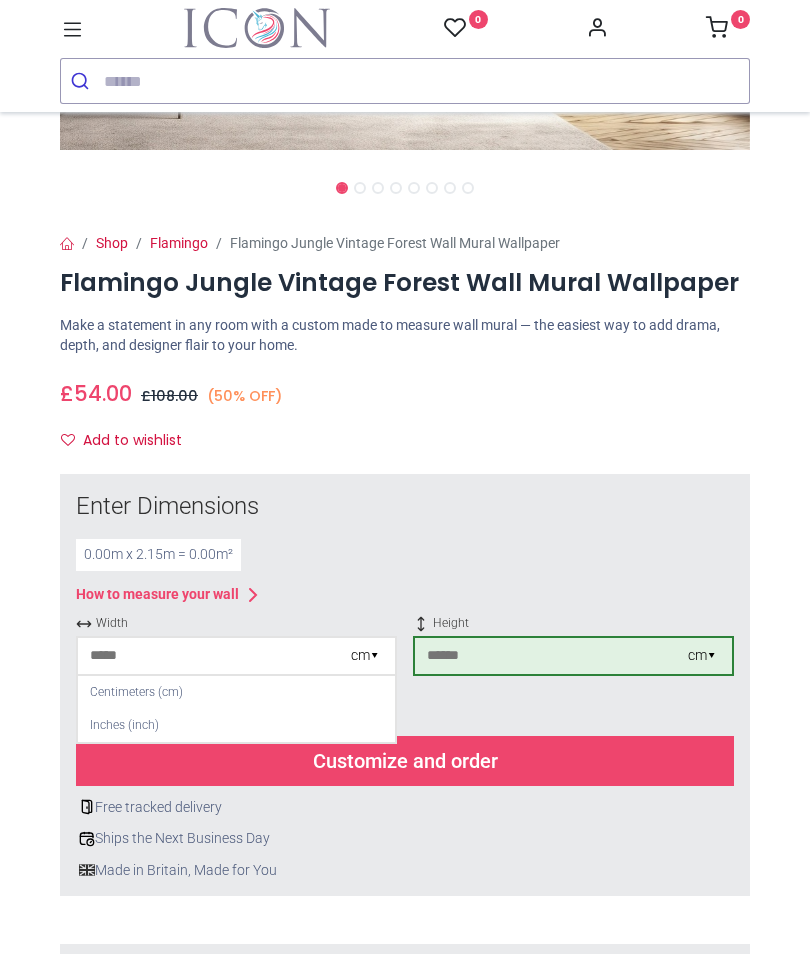 click at bounding box center (214, 656) 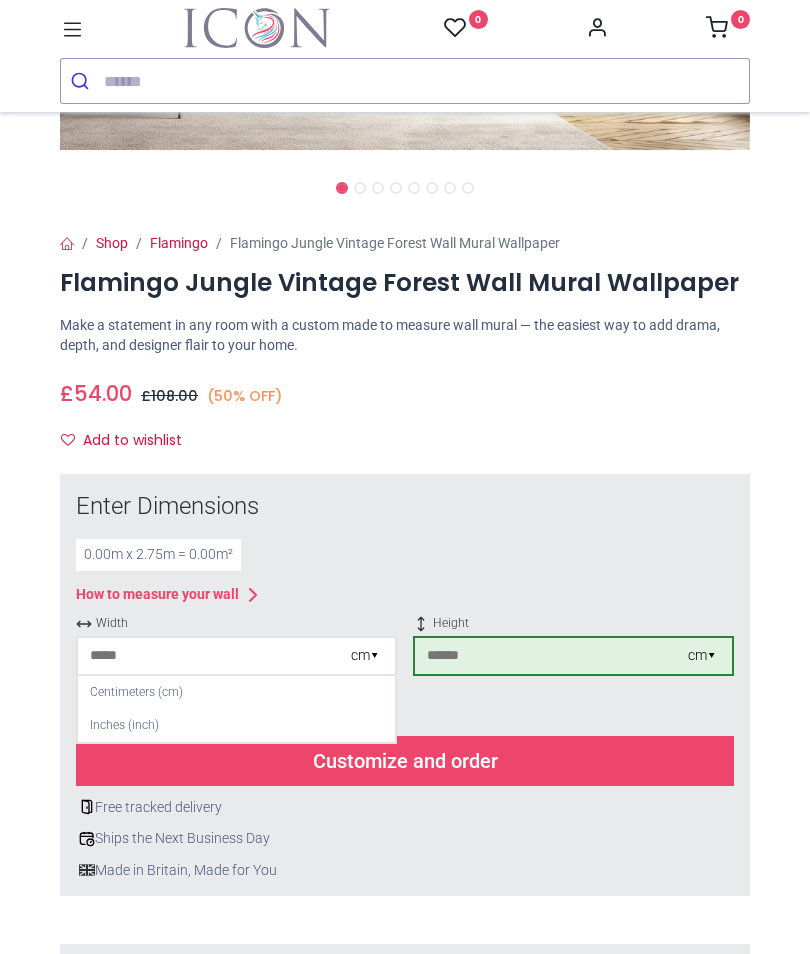 click at bounding box center (214, 656) 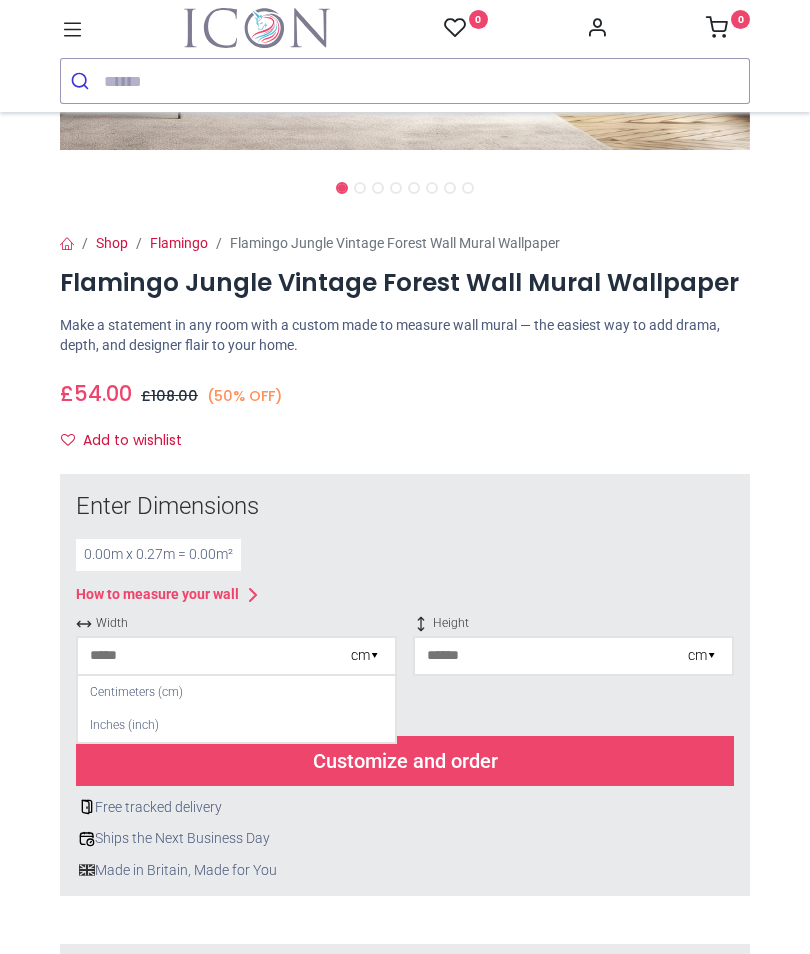type on "*" 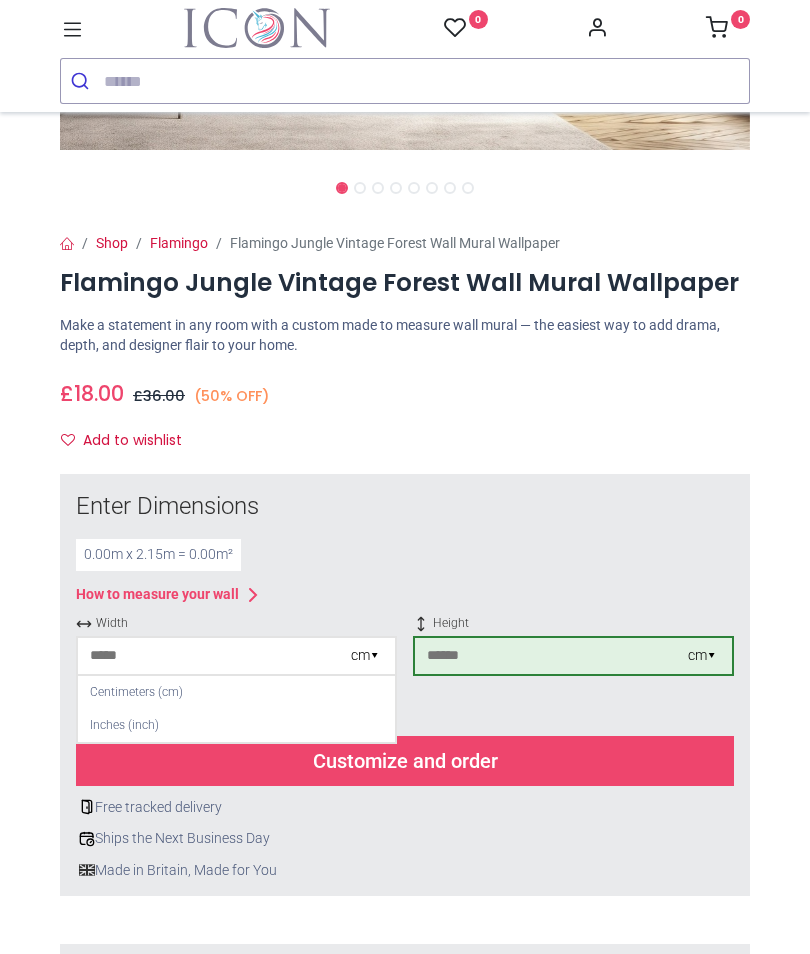 type on "***" 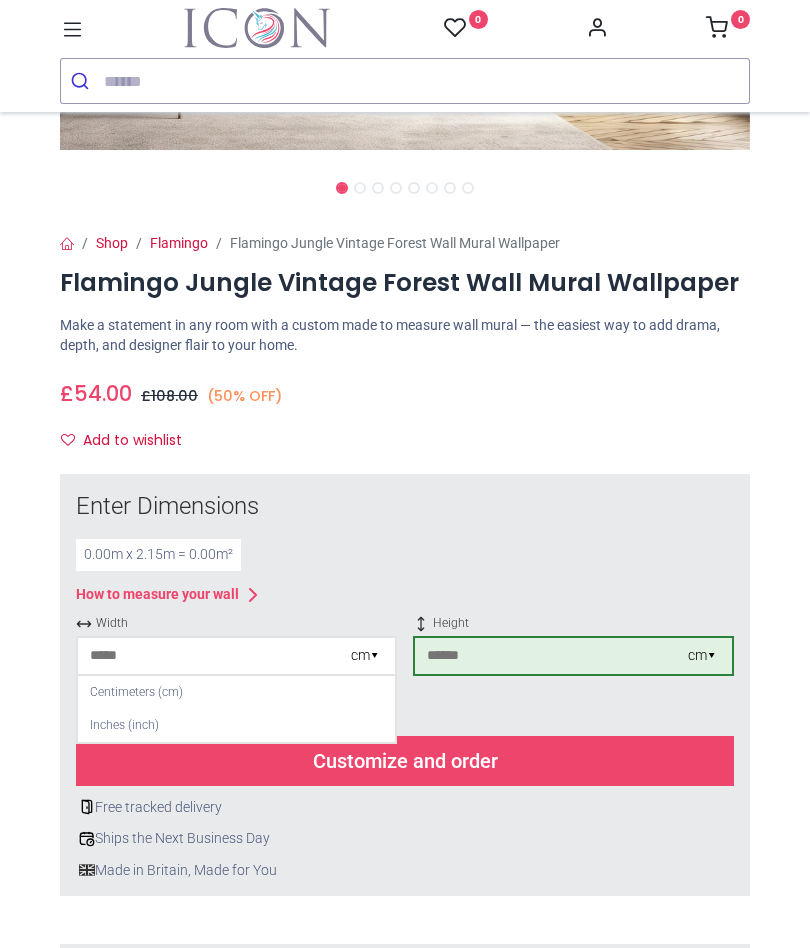 click at bounding box center [214, 656] 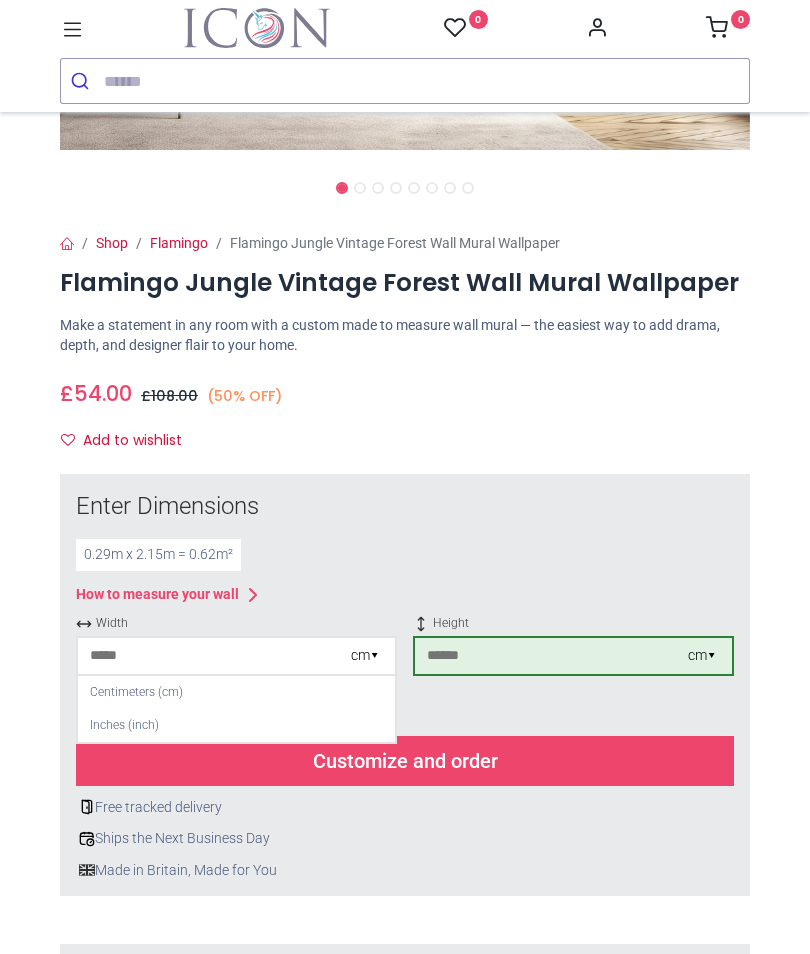type on "***" 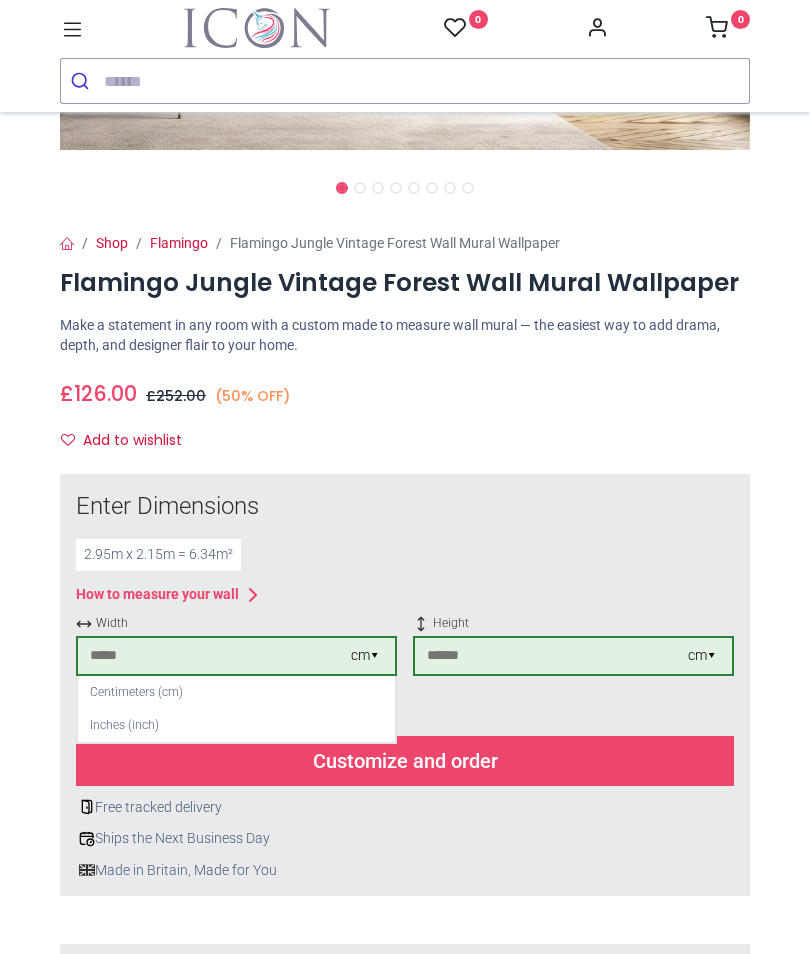 click on "Customize and order" at bounding box center [405, 761] 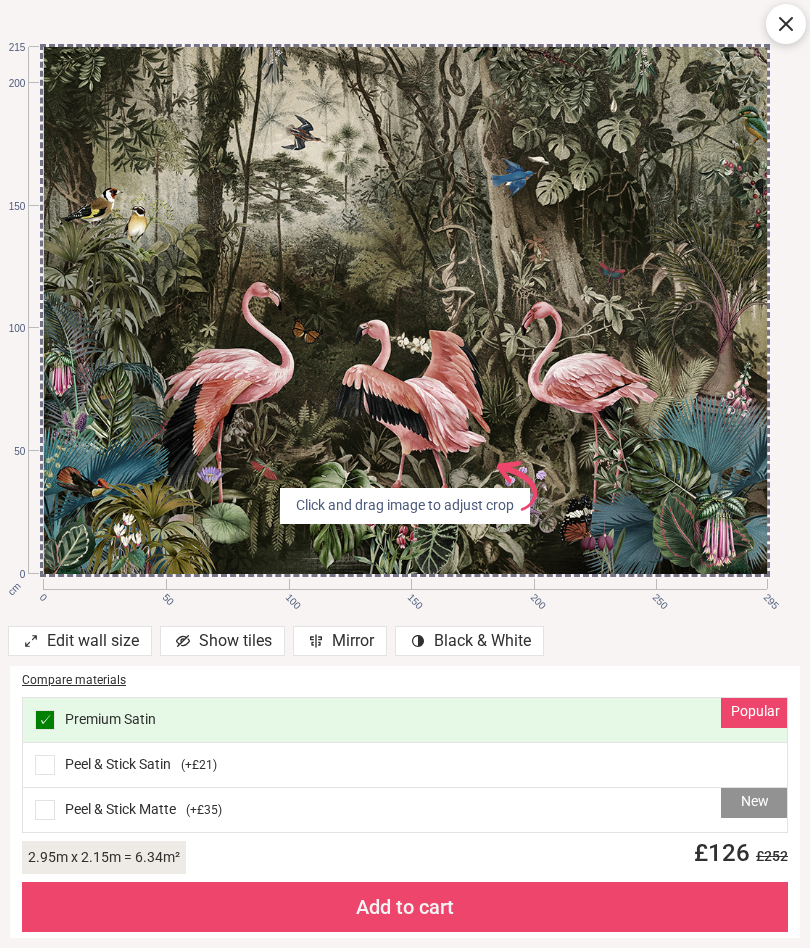 click on "Show tiles" at bounding box center (222, 641) 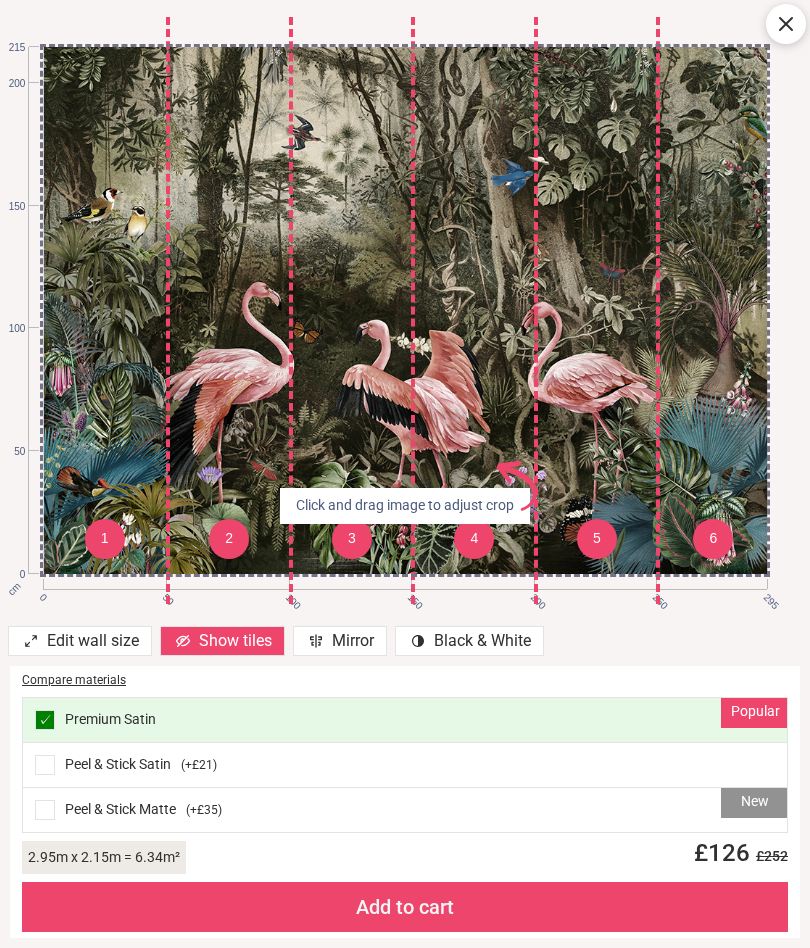 click on "Peel & Stick Satin   ( +£21 )" at bounding box center (405, 765) 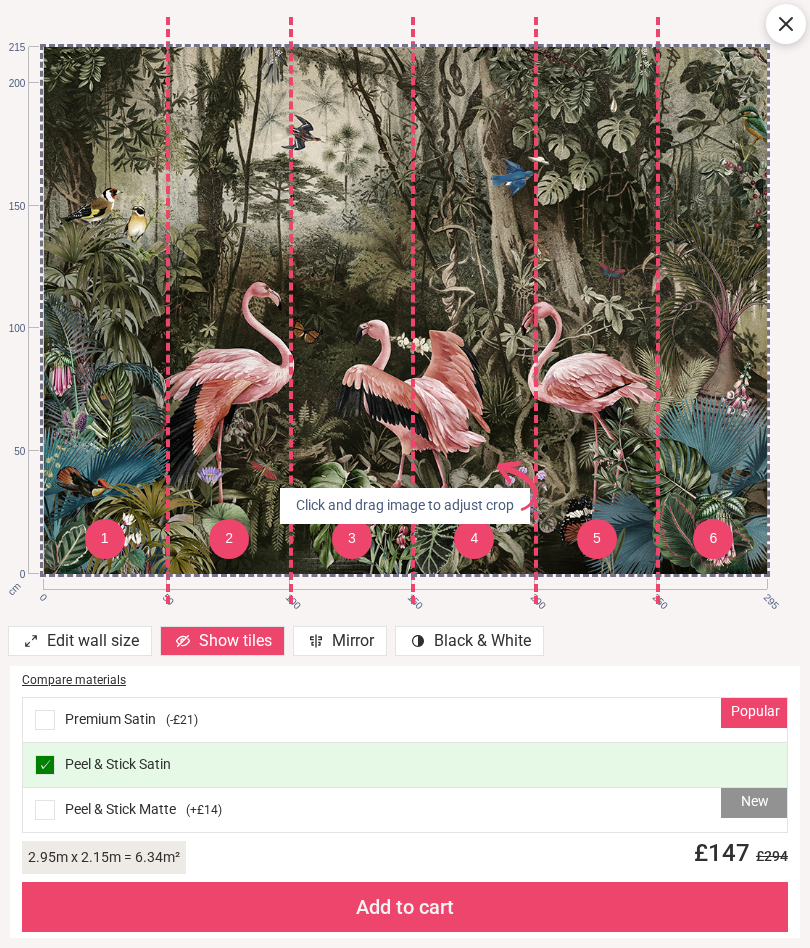 click on "Popular Premium Satin   ( -£21 )" at bounding box center [405, 720] 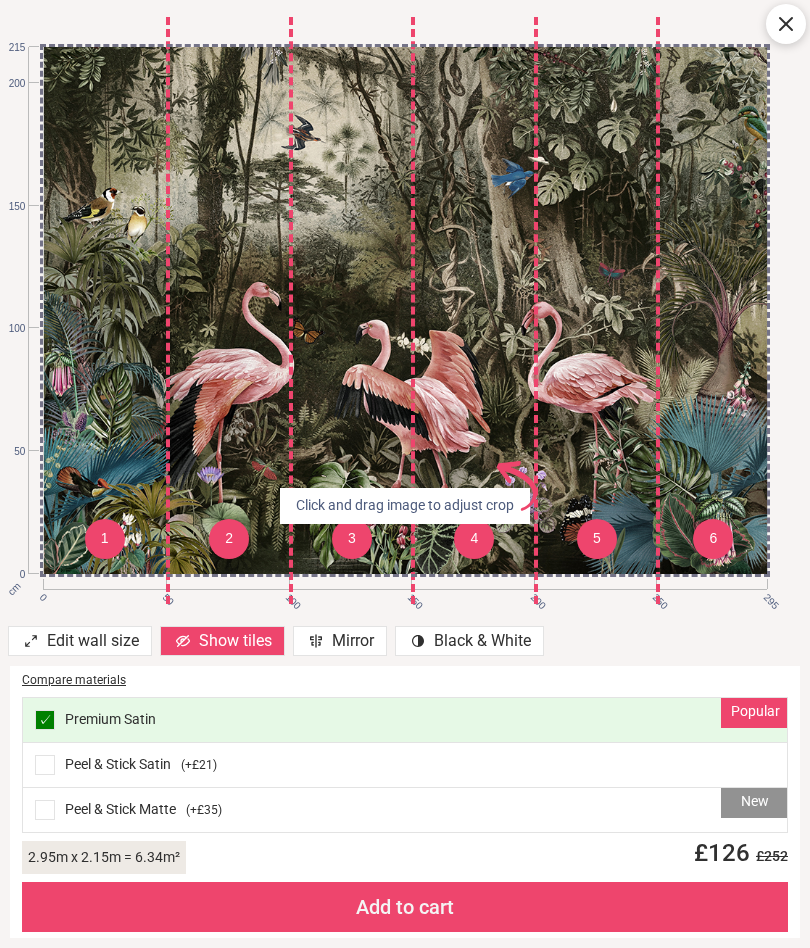 click on "New Peel & Stick Matte   ( +£35 )" at bounding box center (405, 810) 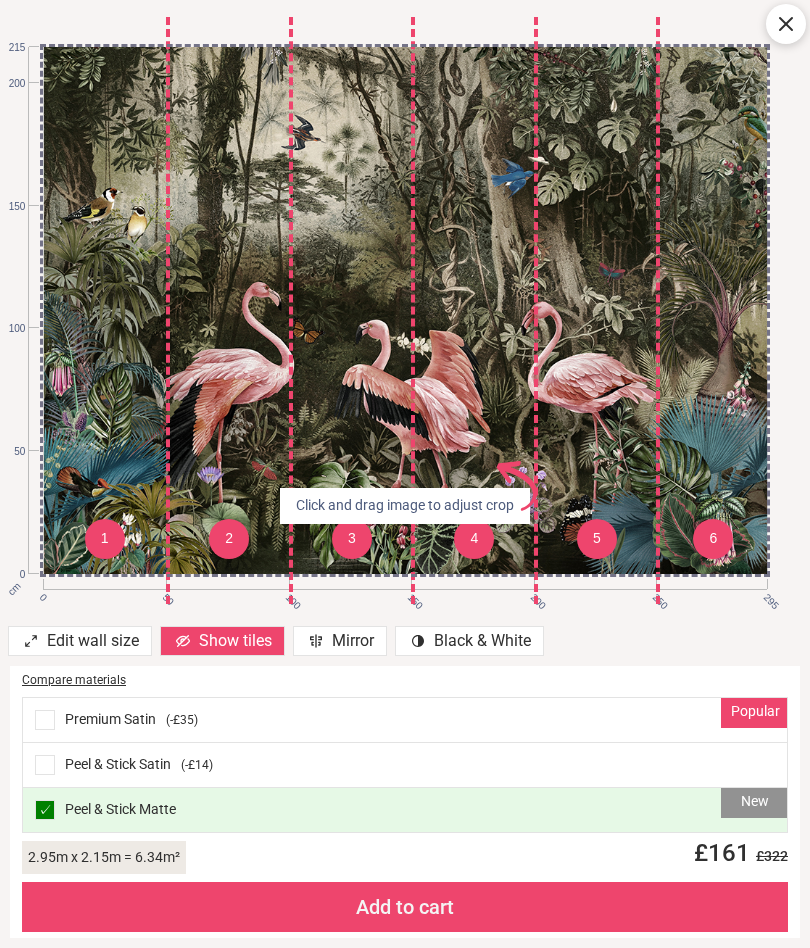 click on "Popular Premium Satin   ( -£35 )" at bounding box center [405, 720] 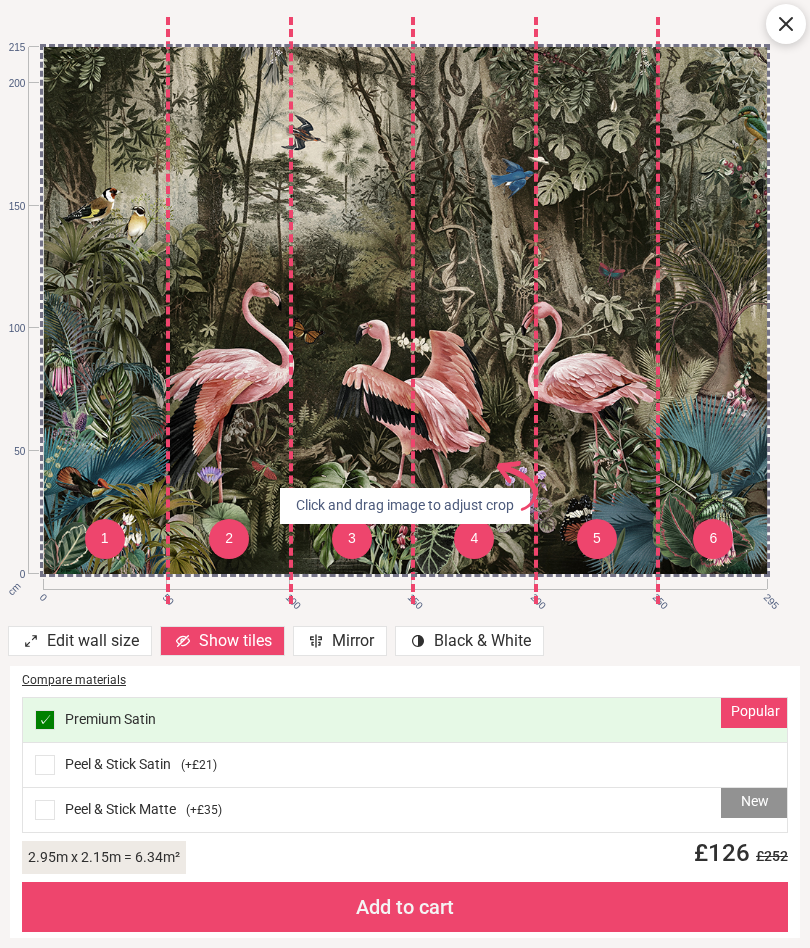 click on "Peel & Stick Satin   ( +£21 )" at bounding box center [405, 765] 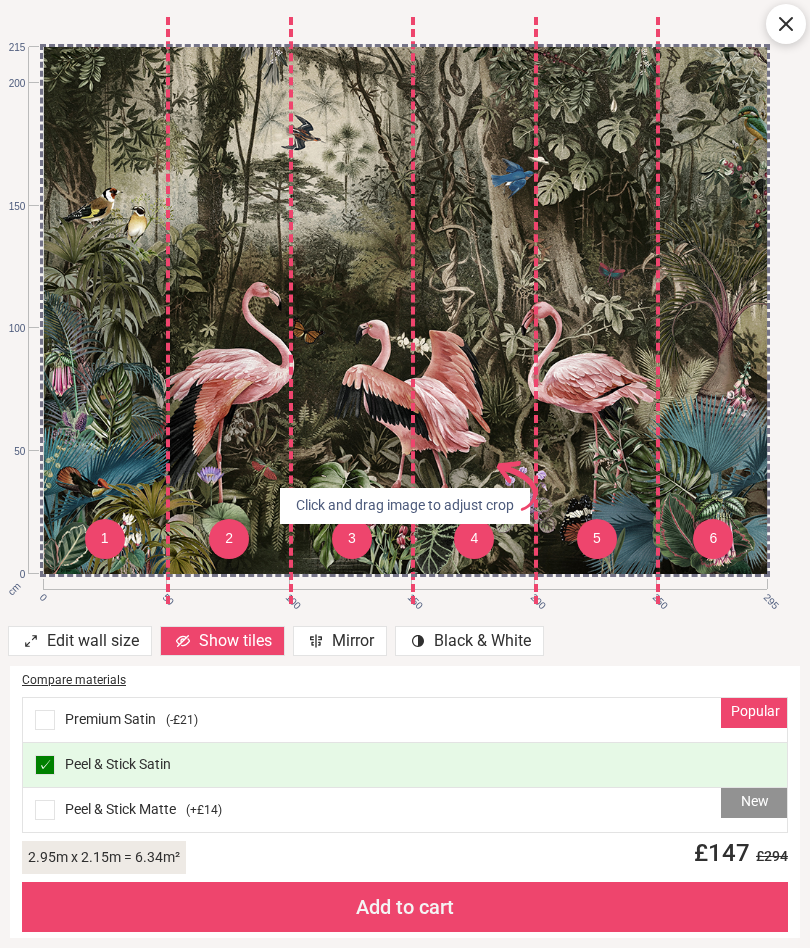 click on "New Peel & Stick Matte   ( +£14 )" at bounding box center [405, 810] 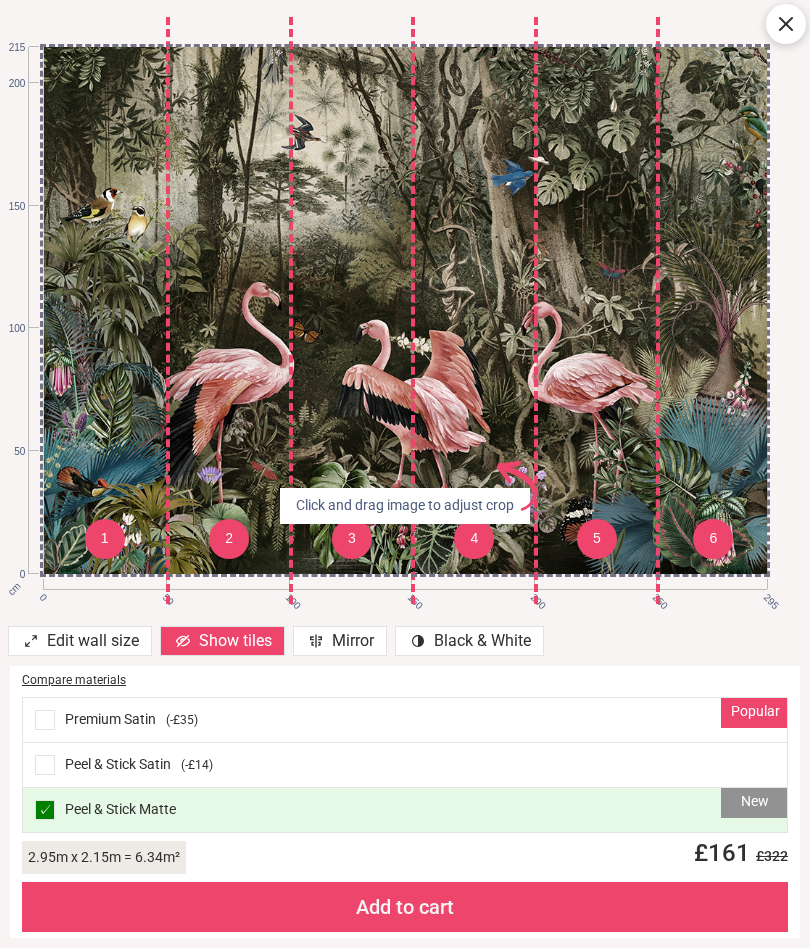 click on "Peel & Stick Satin   ( -£14 )" at bounding box center [405, 765] 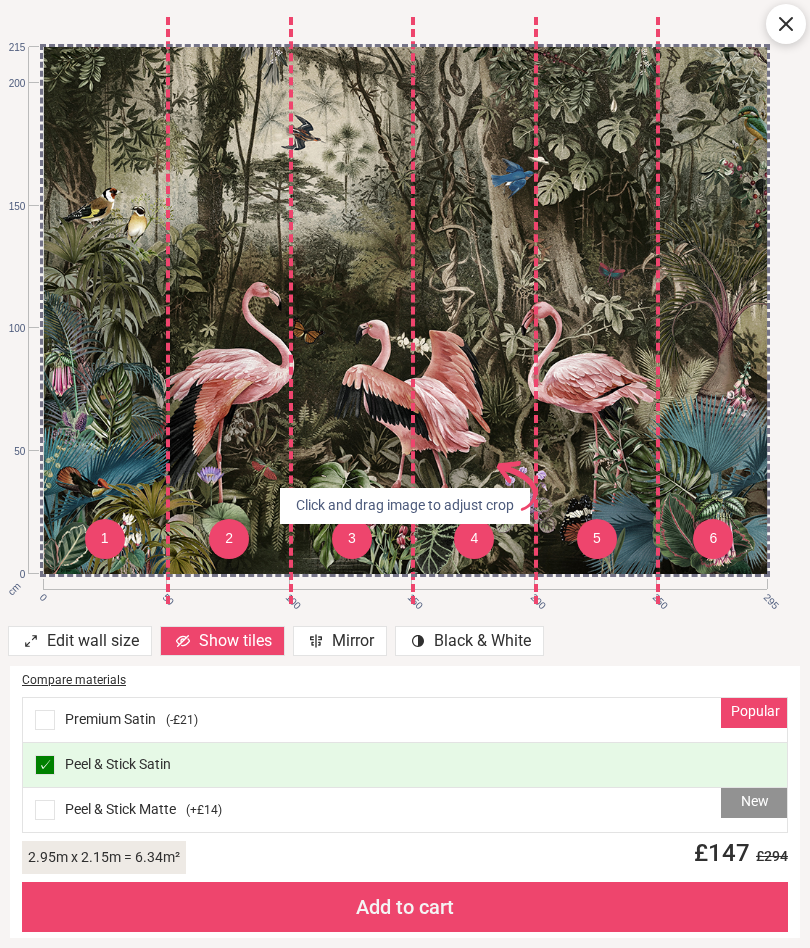 click on "Popular Premium Satin   ( -£21 )" at bounding box center (405, 720) 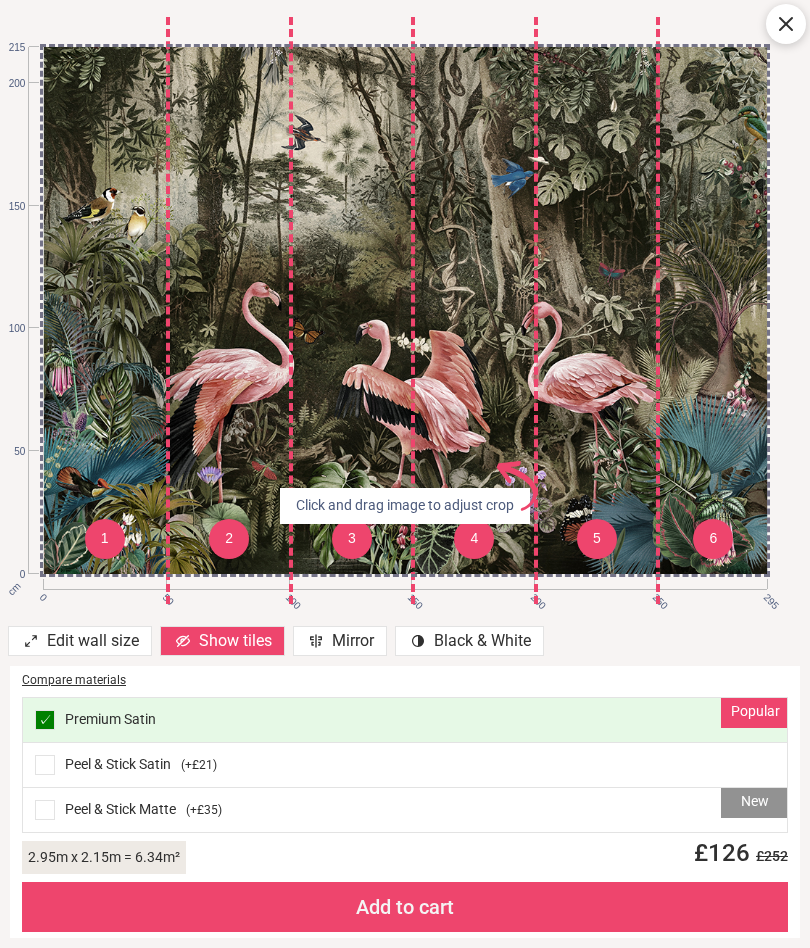 click on "Edit wall size" at bounding box center (80, 641) 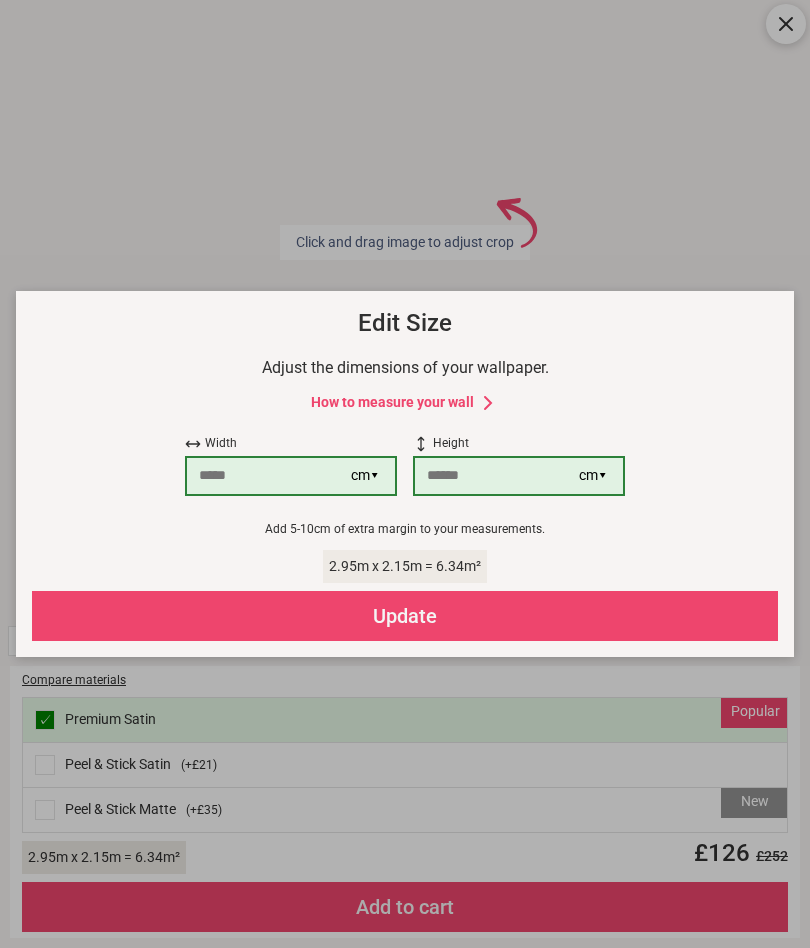 click on "Update" at bounding box center [405, 616] 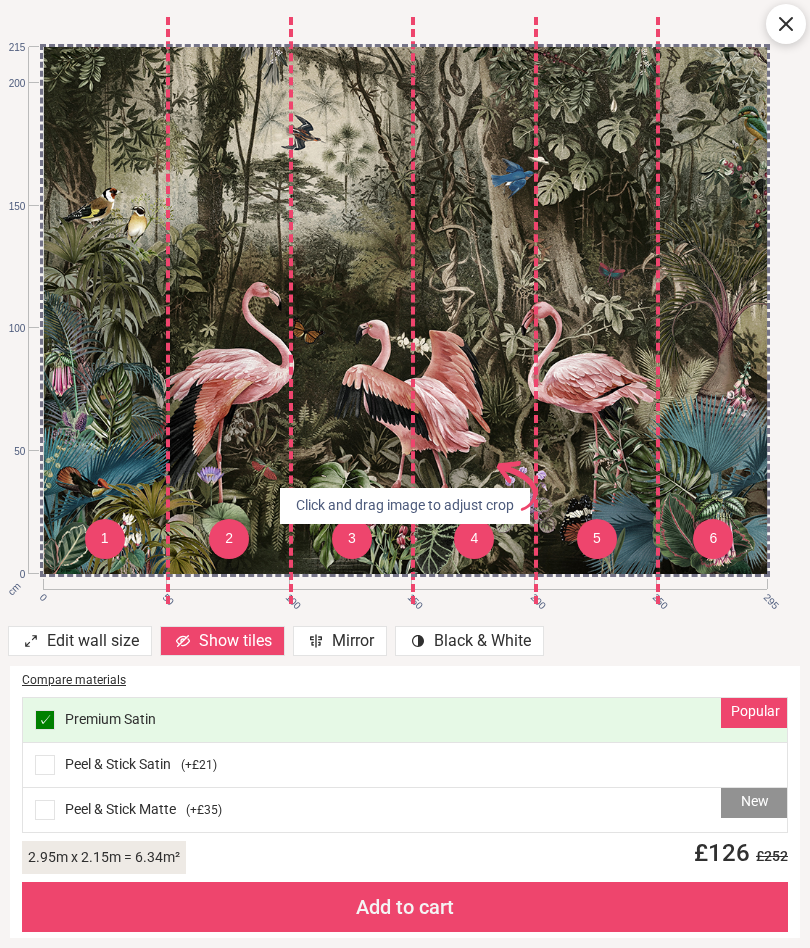 click on "Show tiles" at bounding box center (222, 641) 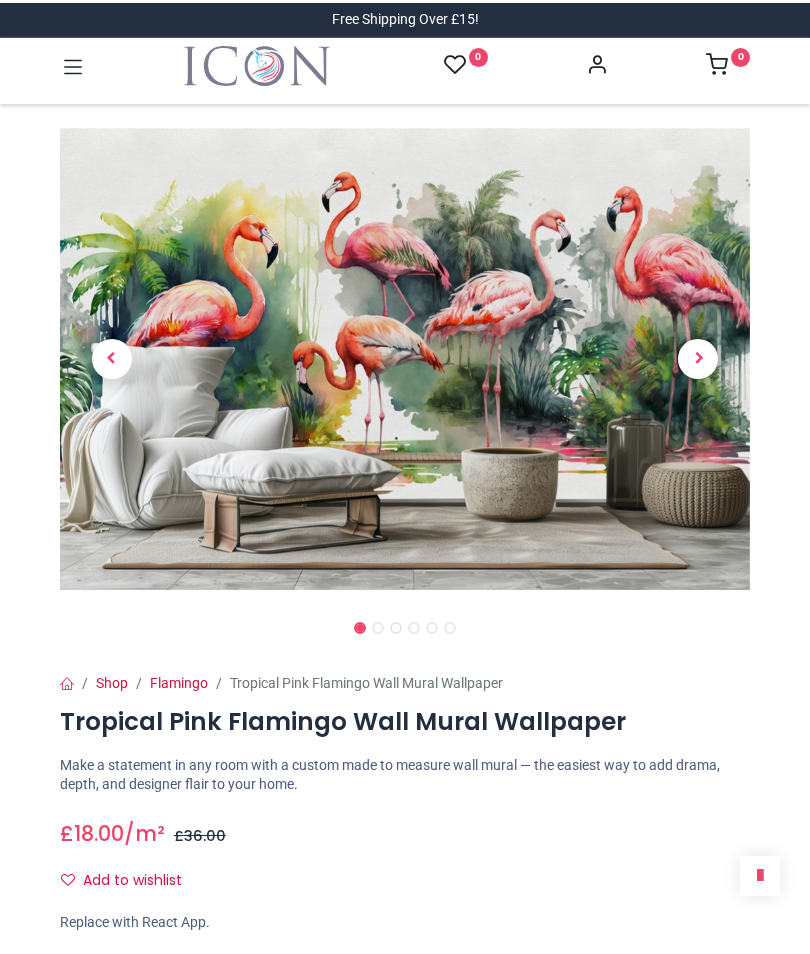 scroll, scrollTop: 0, scrollLeft: 0, axis: both 